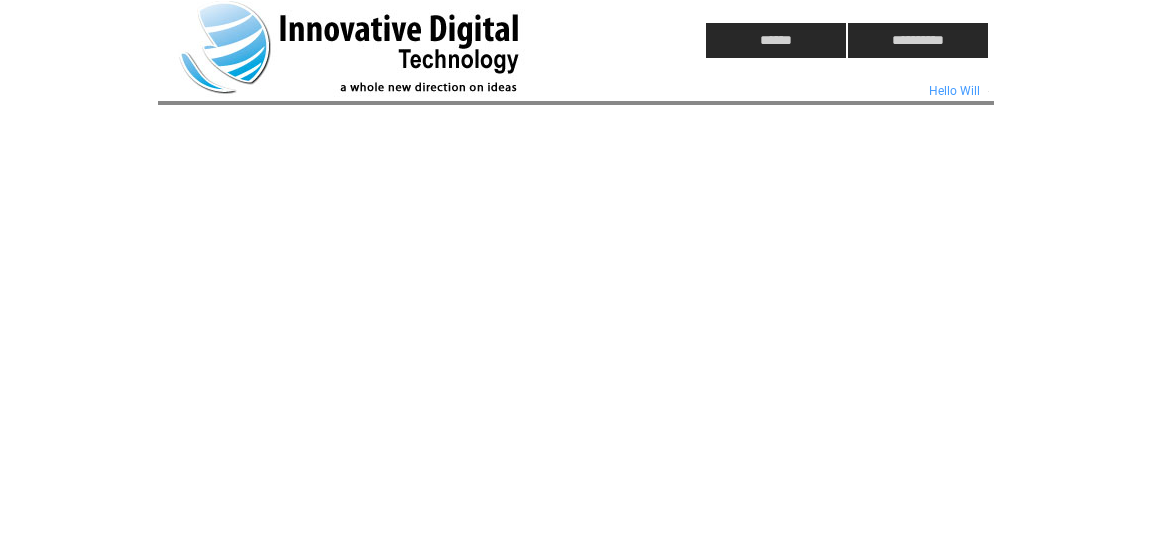 scroll, scrollTop: 0, scrollLeft: 0, axis: both 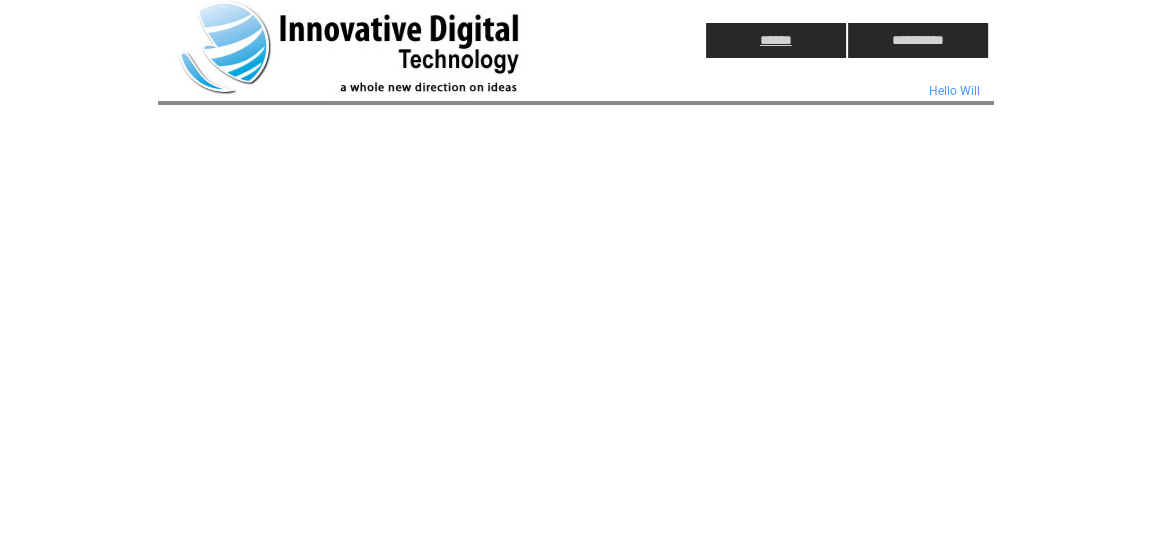 click on "******" at bounding box center [776, 40] 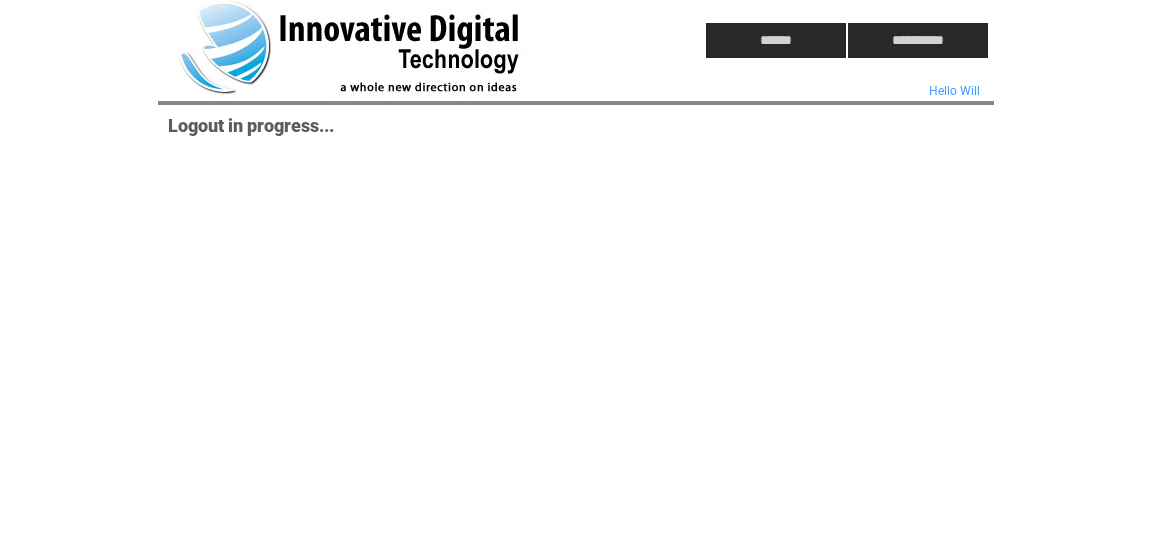 scroll, scrollTop: 0, scrollLeft: 0, axis: both 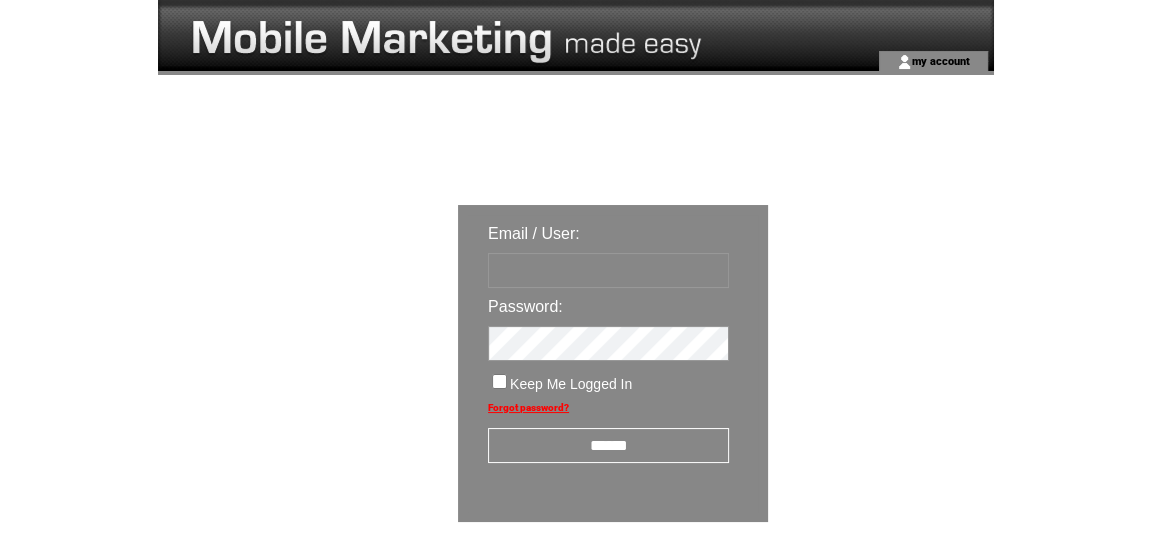 type on "********" 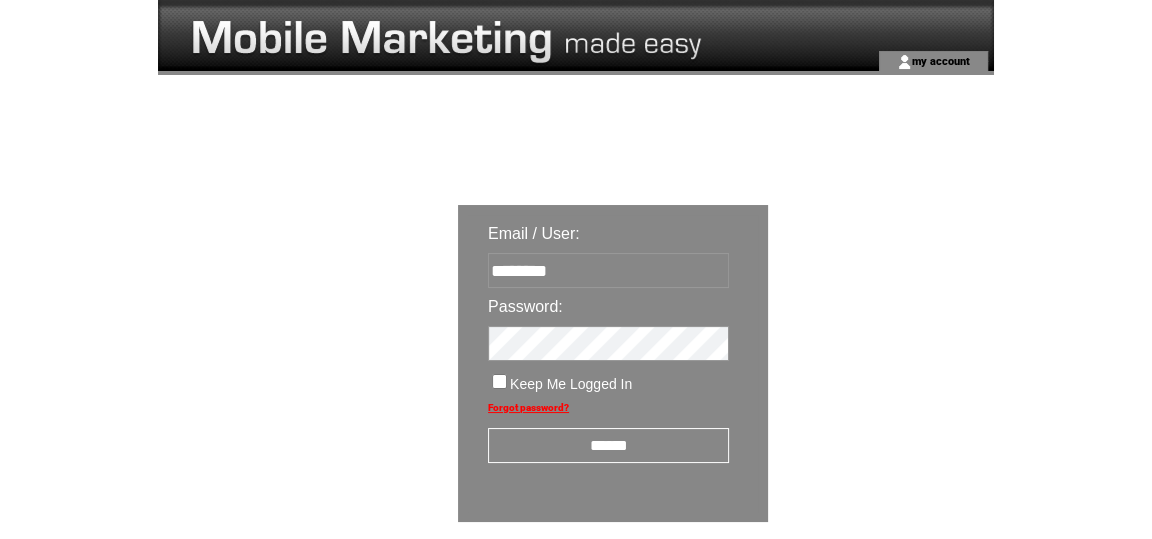 click on "******" at bounding box center [608, 445] 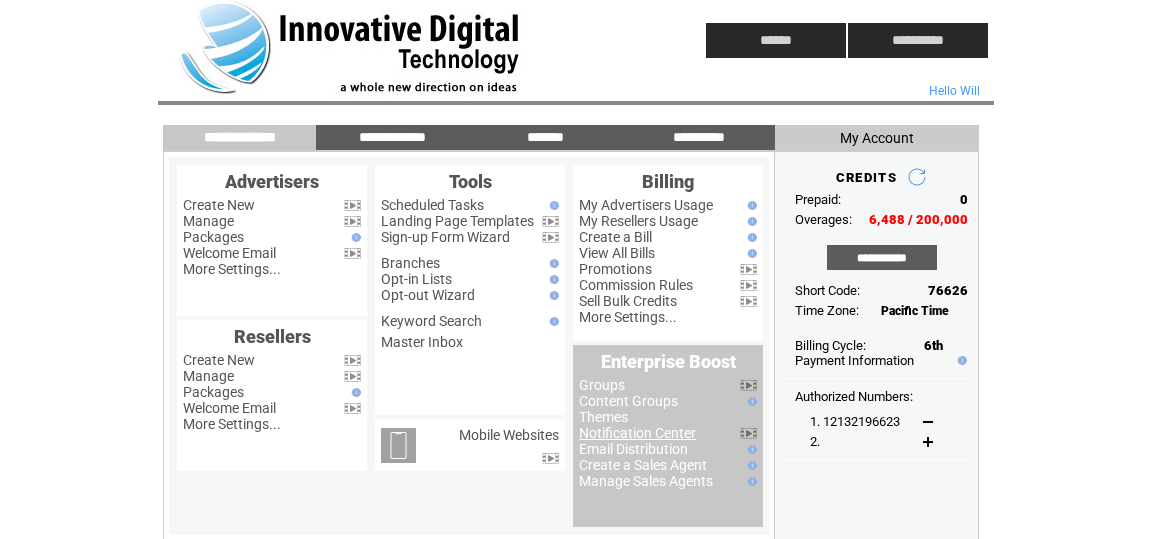 scroll, scrollTop: 0, scrollLeft: 0, axis: both 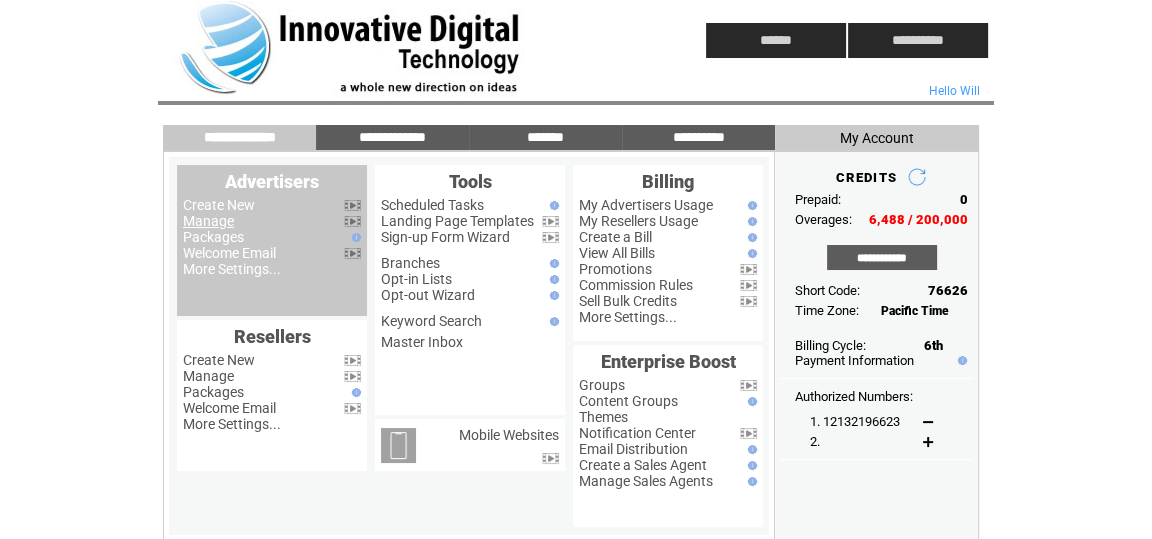click on "Manage" at bounding box center (208, 221) 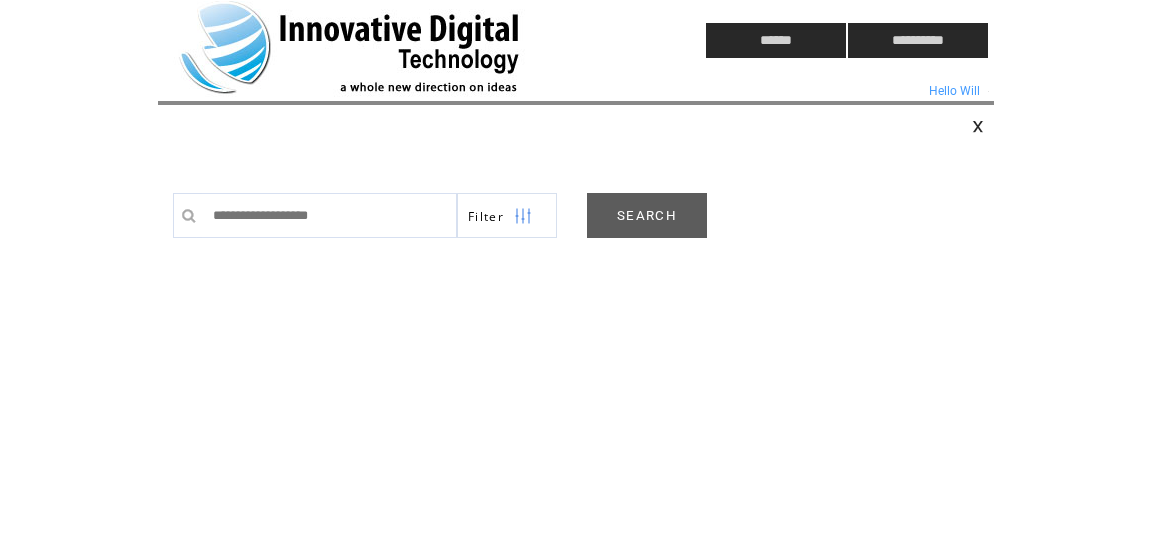 scroll, scrollTop: 0, scrollLeft: 0, axis: both 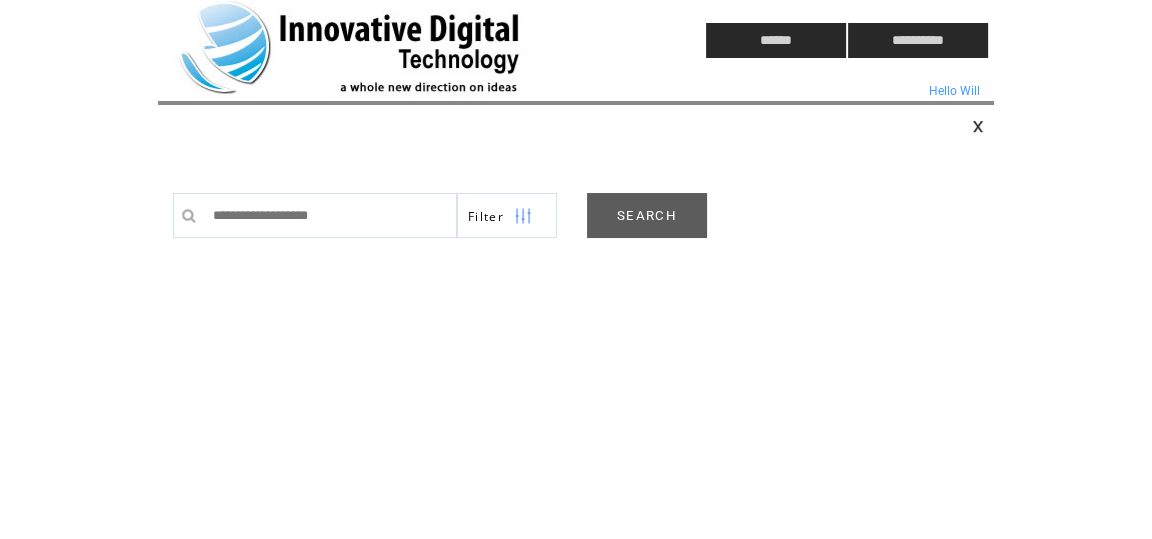 click on "SEARCH" at bounding box center (647, 215) 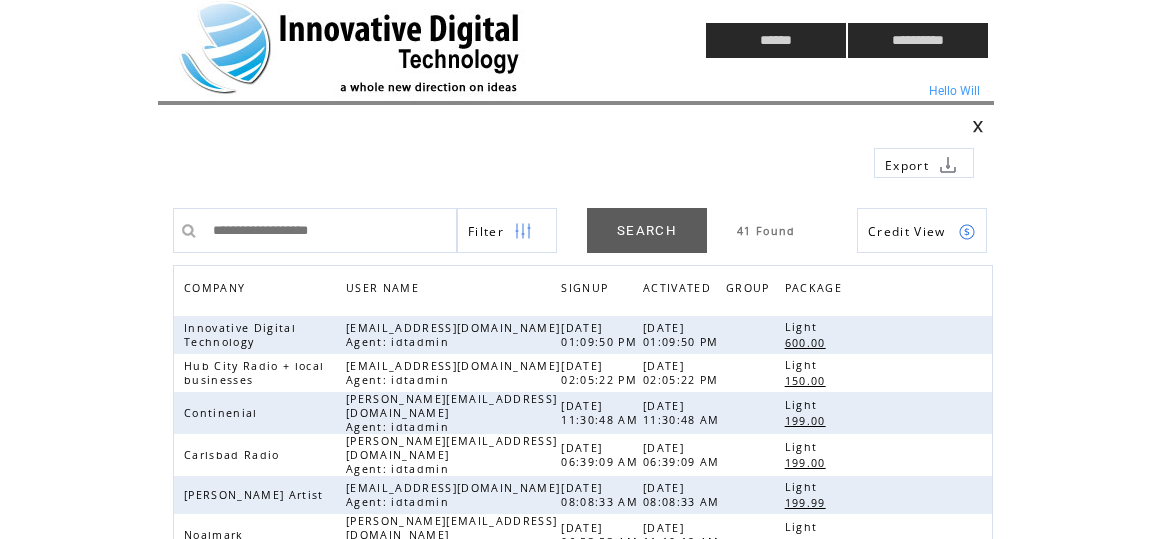 scroll, scrollTop: 0, scrollLeft: 0, axis: both 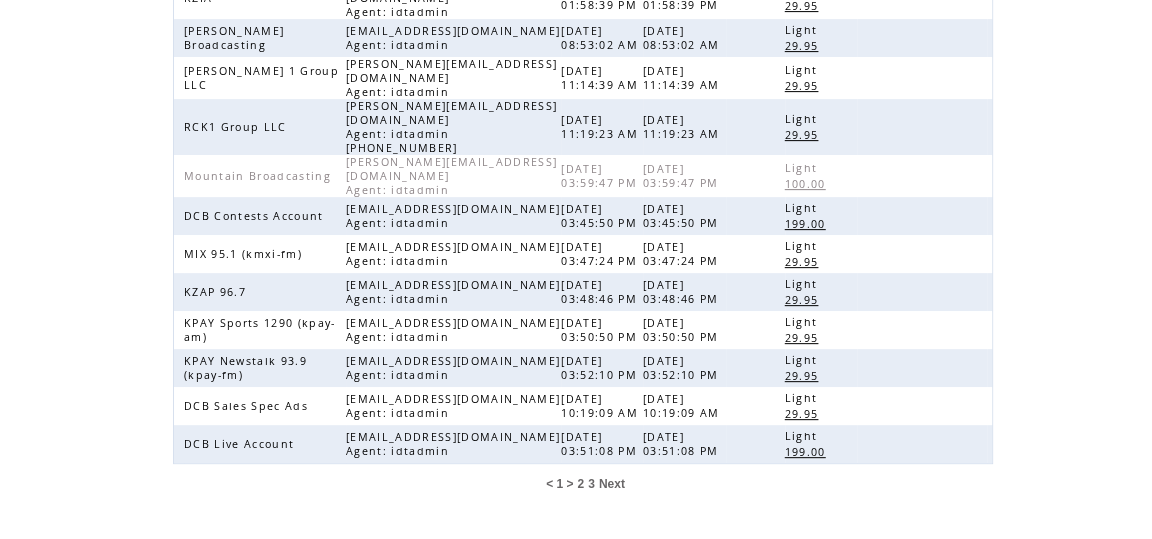 click on "3" at bounding box center [591, 484] 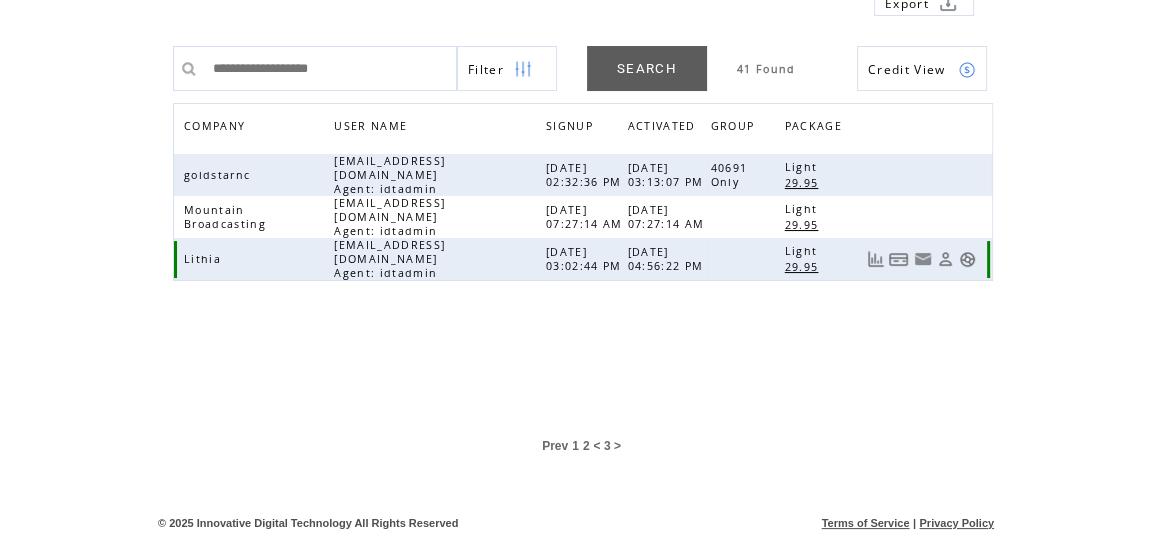 click at bounding box center [967, 259] 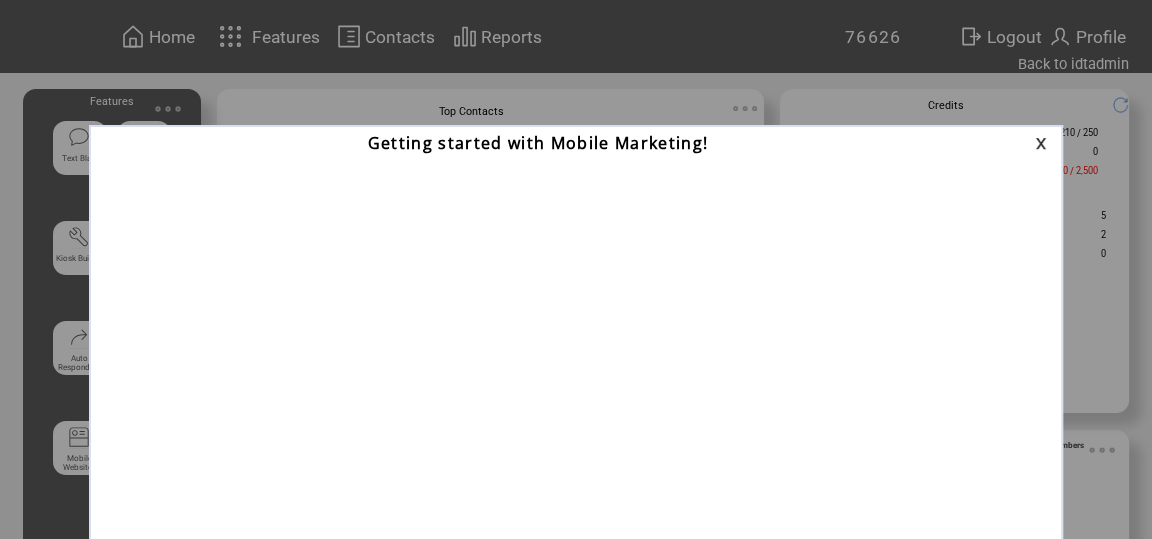 scroll, scrollTop: 0, scrollLeft: 0, axis: both 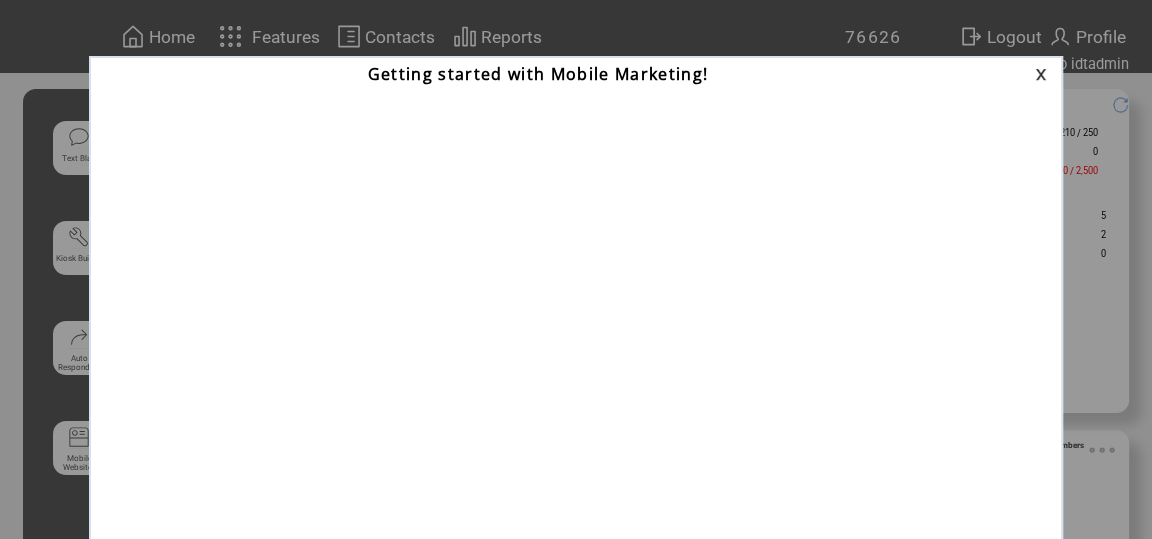 click at bounding box center (1044, 74) 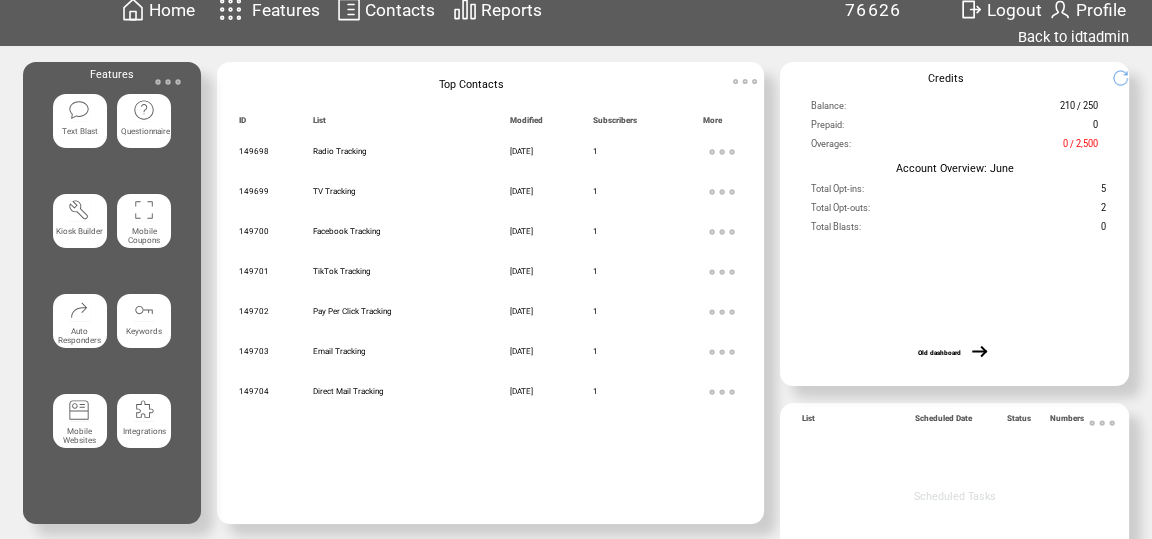 scroll, scrollTop: 17, scrollLeft: 0, axis: vertical 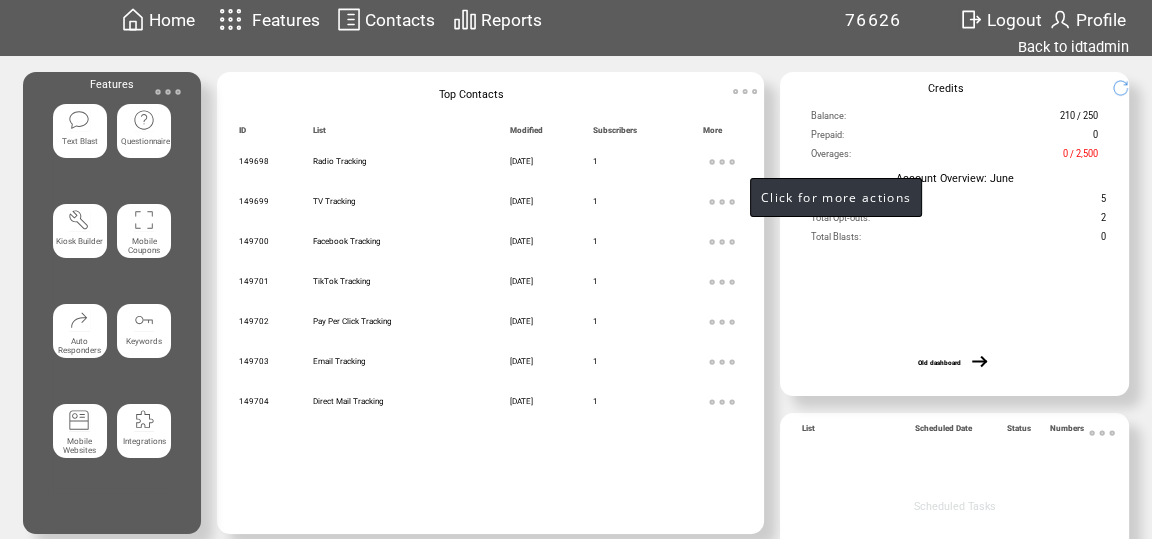 click at bounding box center [722, 162] 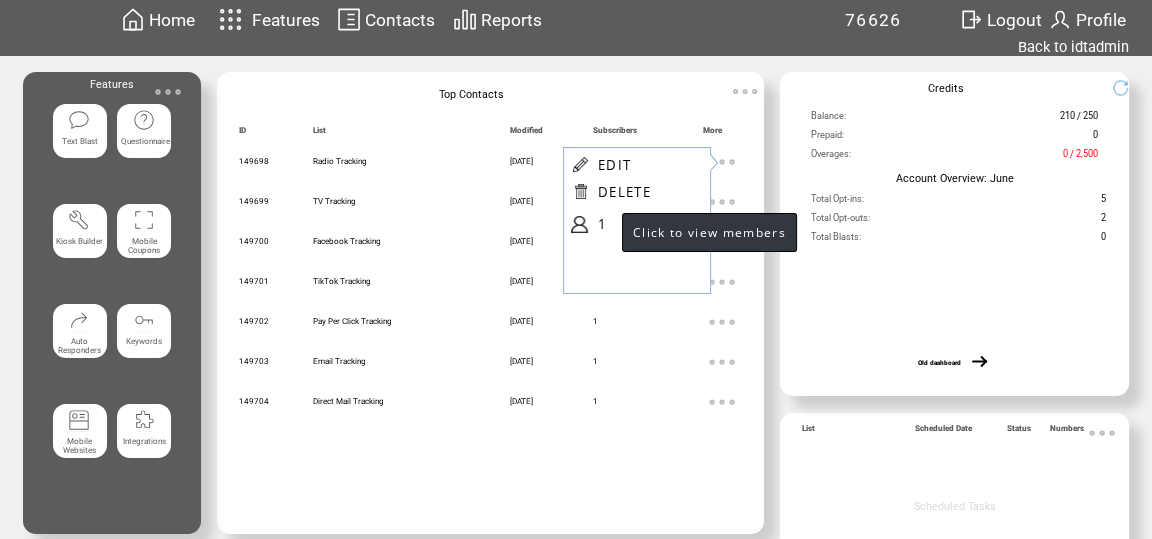 click on "1" at bounding box center [648, 224] 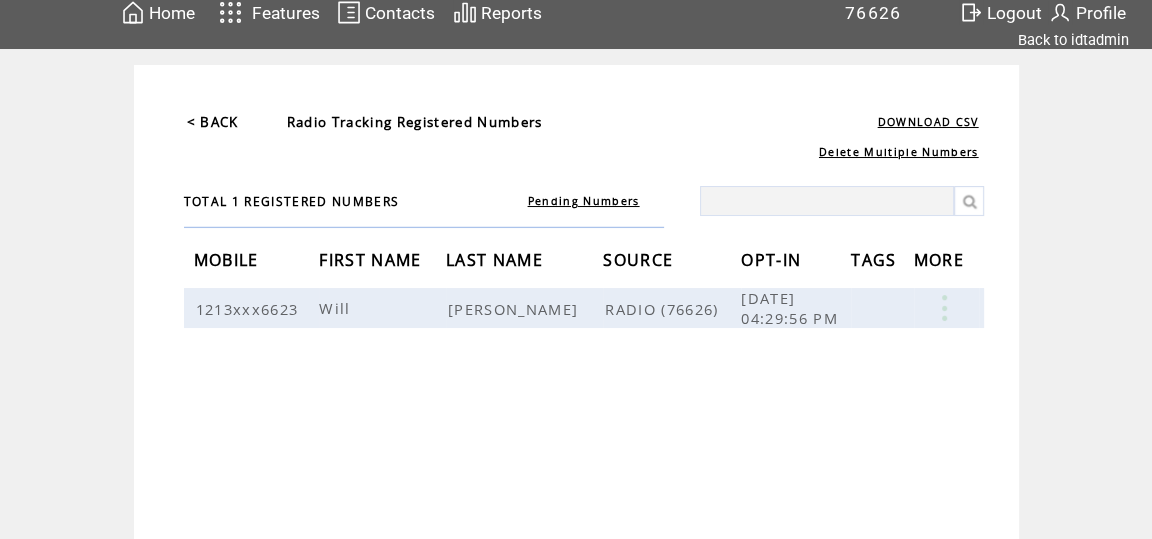 scroll, scrollTop: 27, scrollLeft: 0, axis: vertical 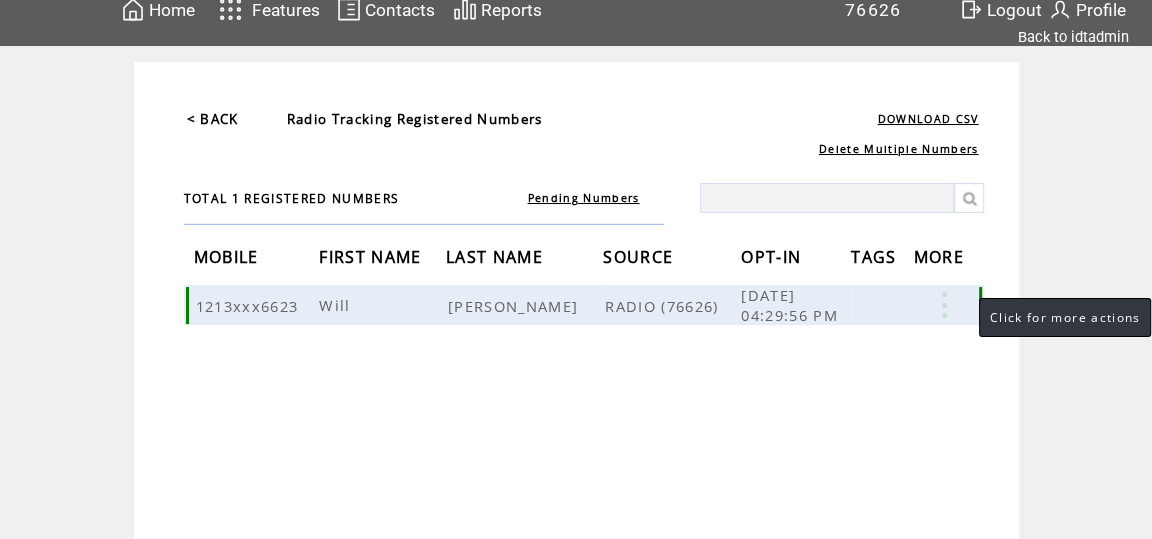 click at bounding box center [944, 305] 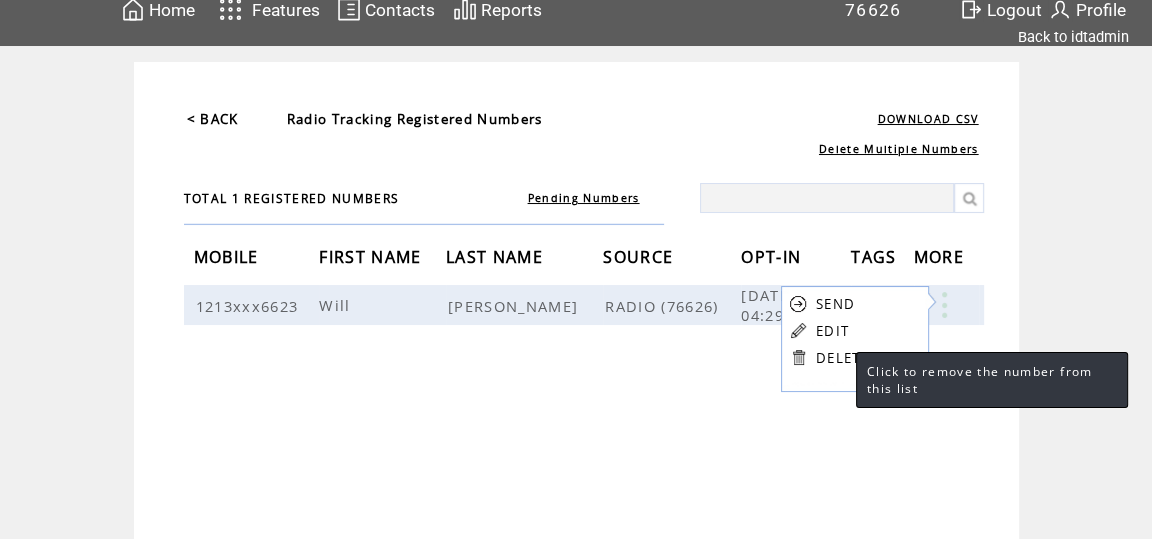 click on "DELETE" at bounding box center [842, 358] 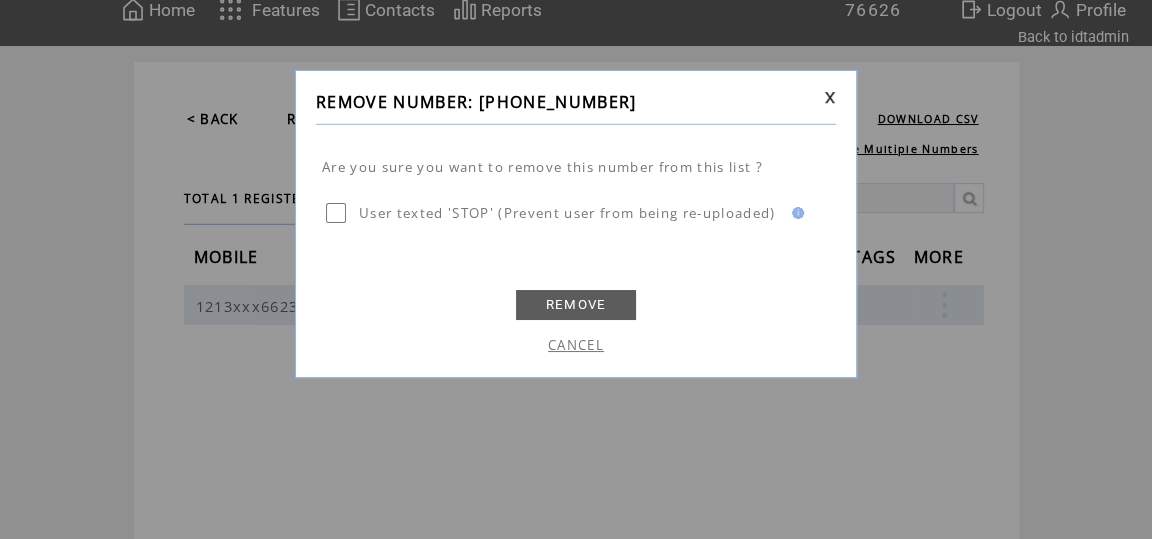 click on "REMOVE" at bounding box center [576, 305] 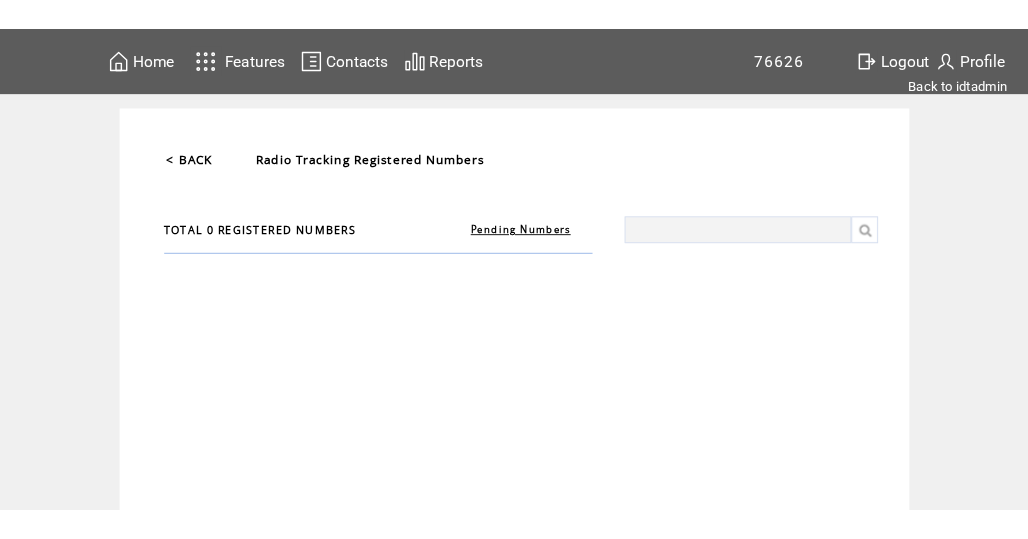 scroll, scrollTop: 0, scrollLeft: 0, axis: both 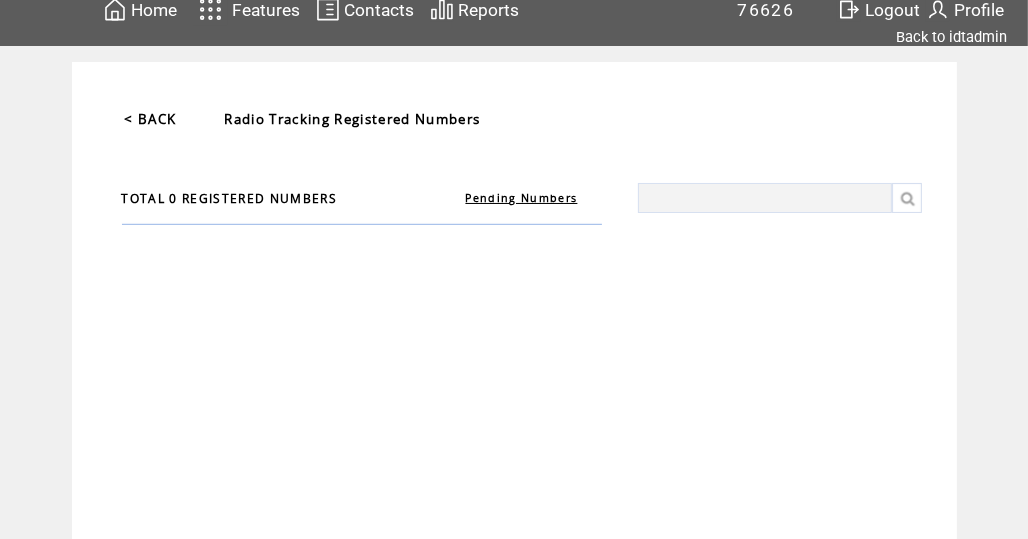 click on "< BACK" at bounding box center (151, 119) 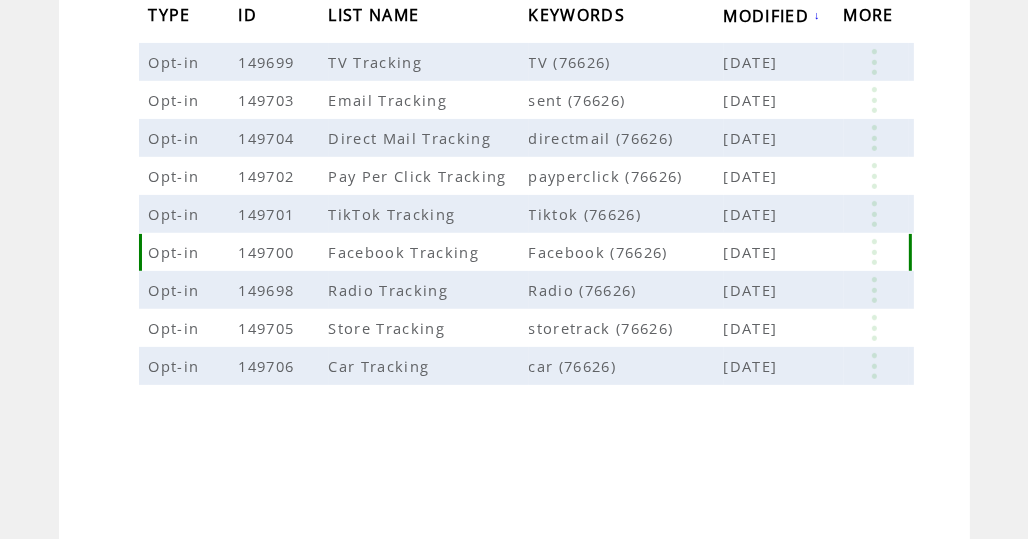 scroll, scrollTop: 420, scrollLeft: 0, axis: vertical 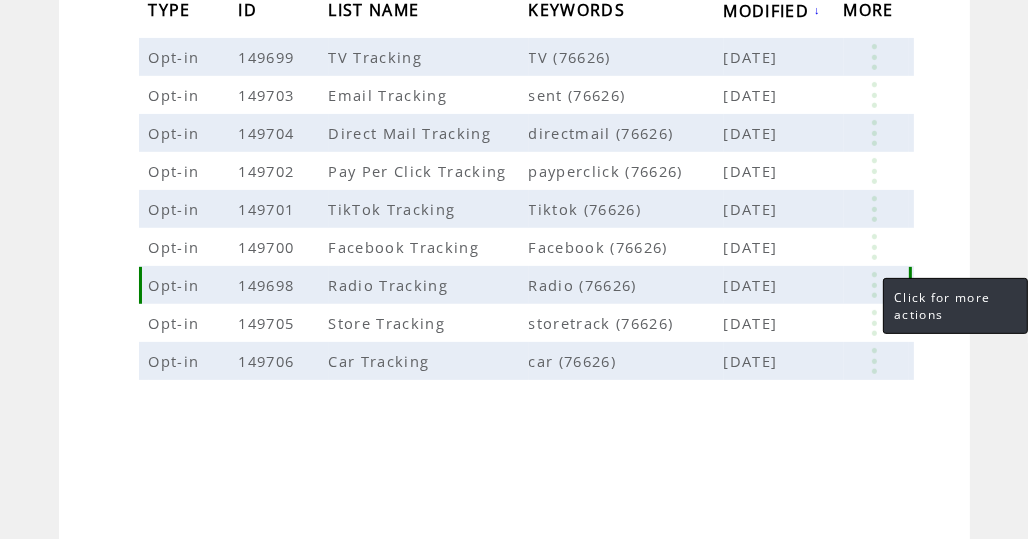 click at bounding box center [874, 285] 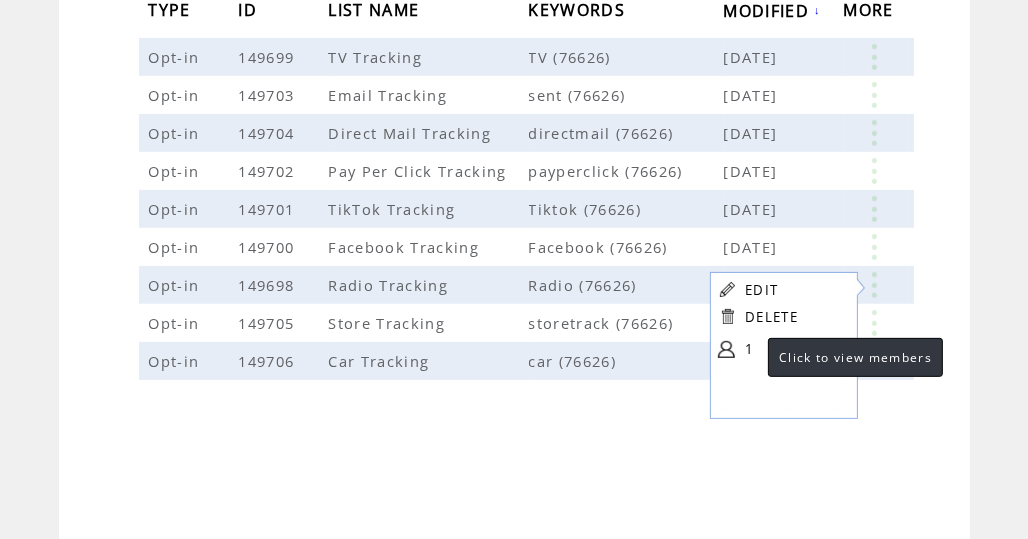 click on "1" at bounding box center (795, 349) 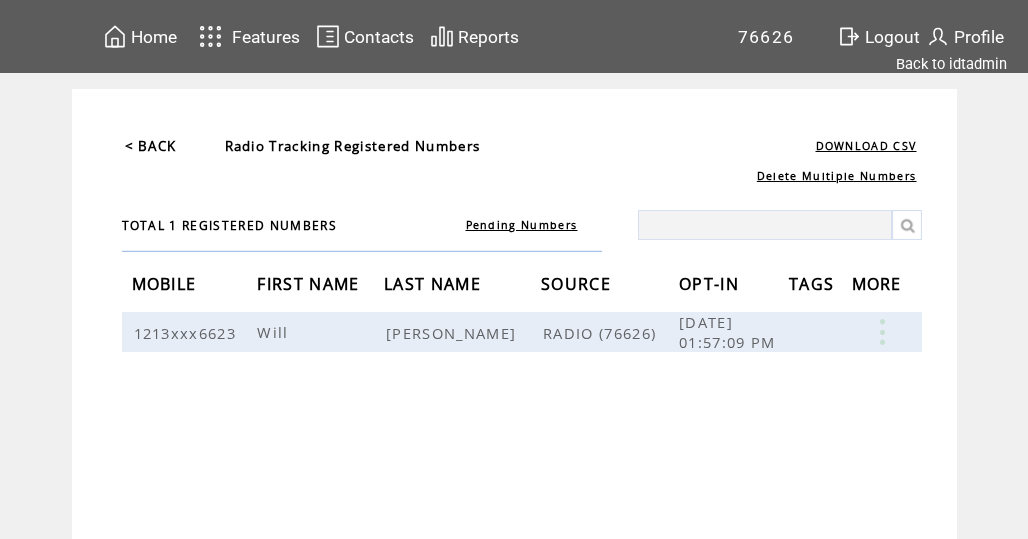 scroll, scrollTop: 0, scrollLeft: 0, axis: both 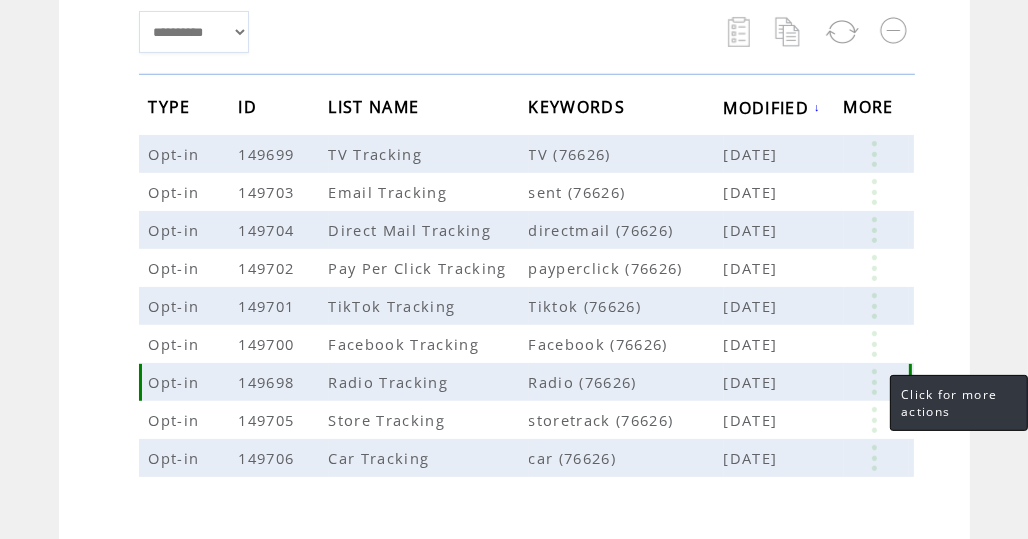 click at bounding box center (874, 382) 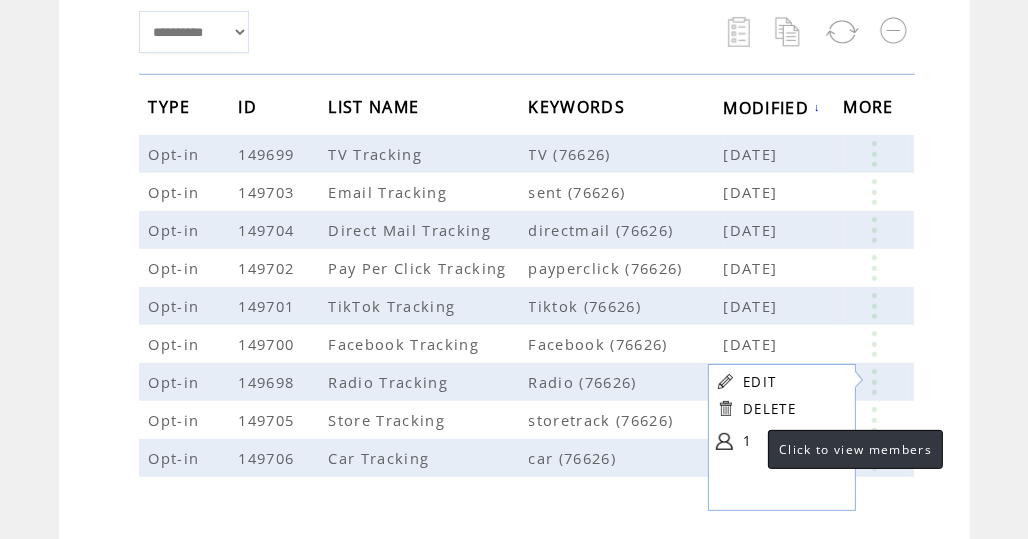 click on "1" at bounding box center [793, 441] 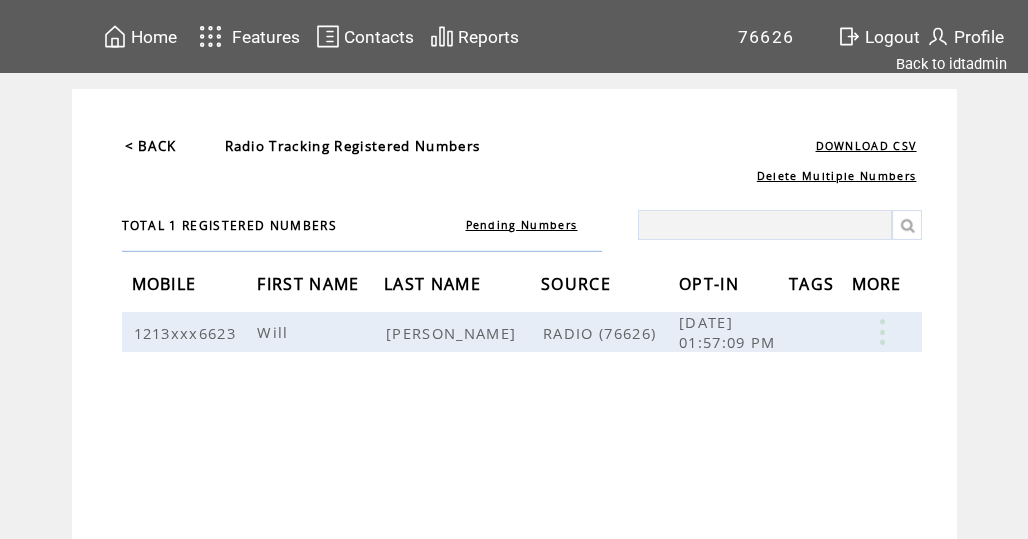 scroll, scrollTop: 0, scrollLeft: 0, axis: both 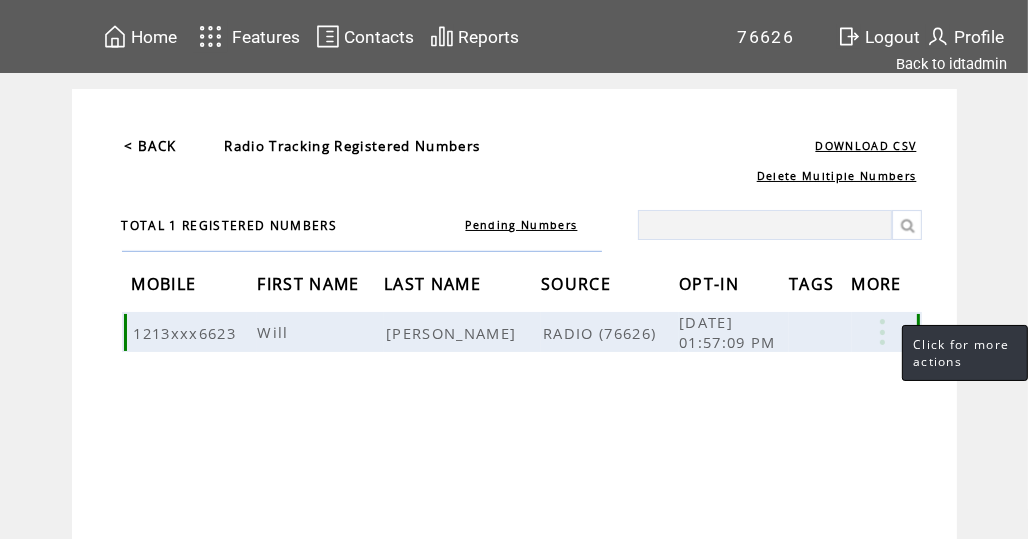 click at bounding box center (882, 332) 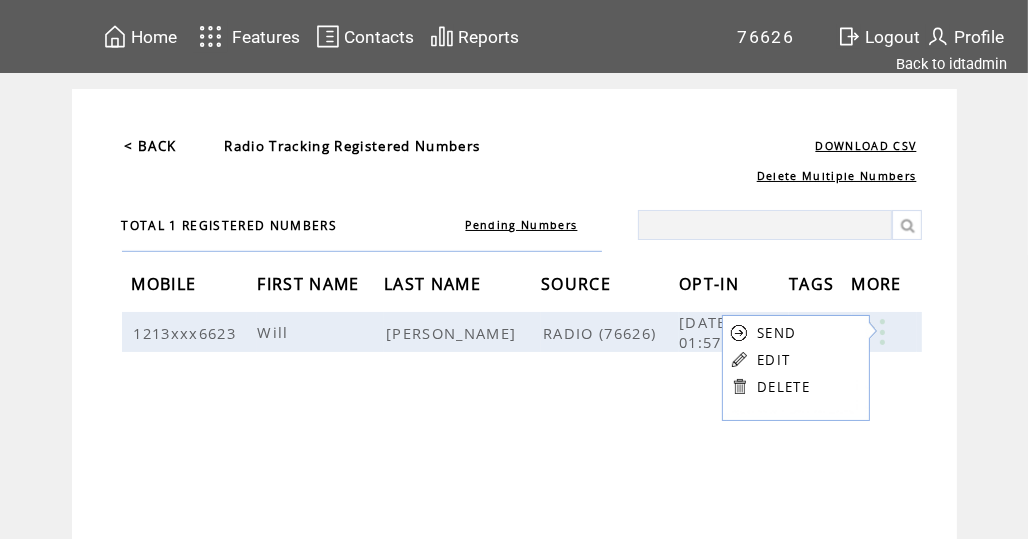 click on "EDIT" at bounding box center [773, 360] 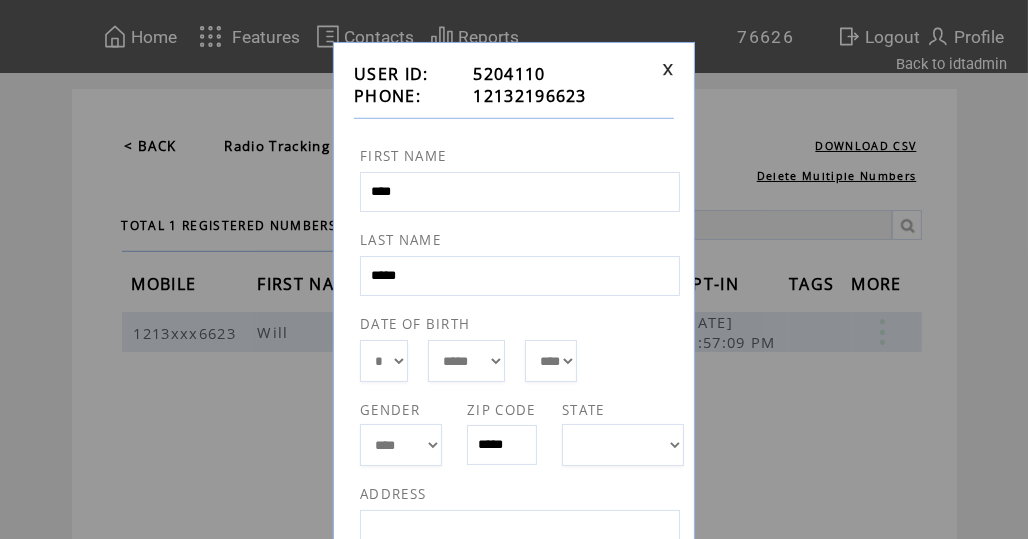 scroll, scrollTop: 0, scrollLeft: 0, axis: both 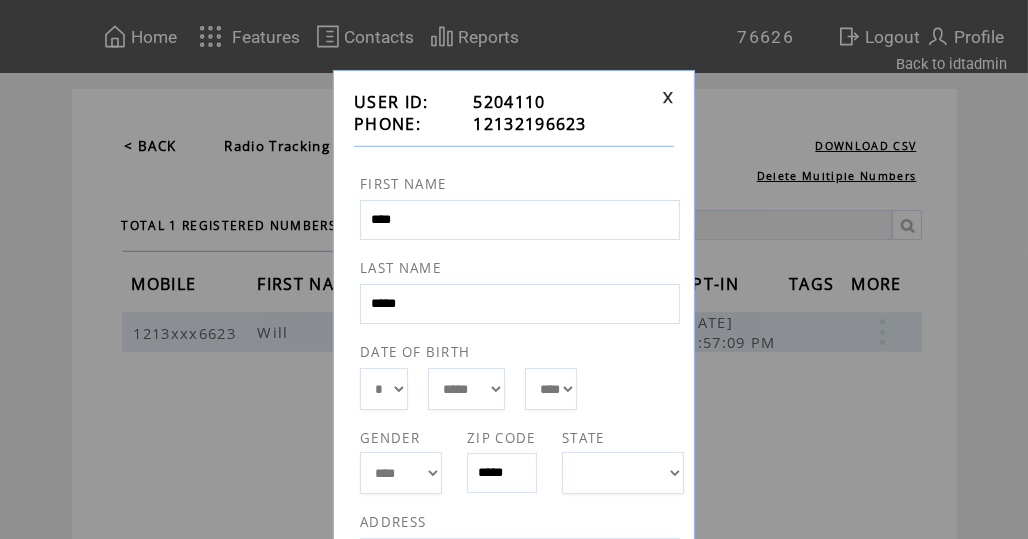 click at bounding box center [668, 97] 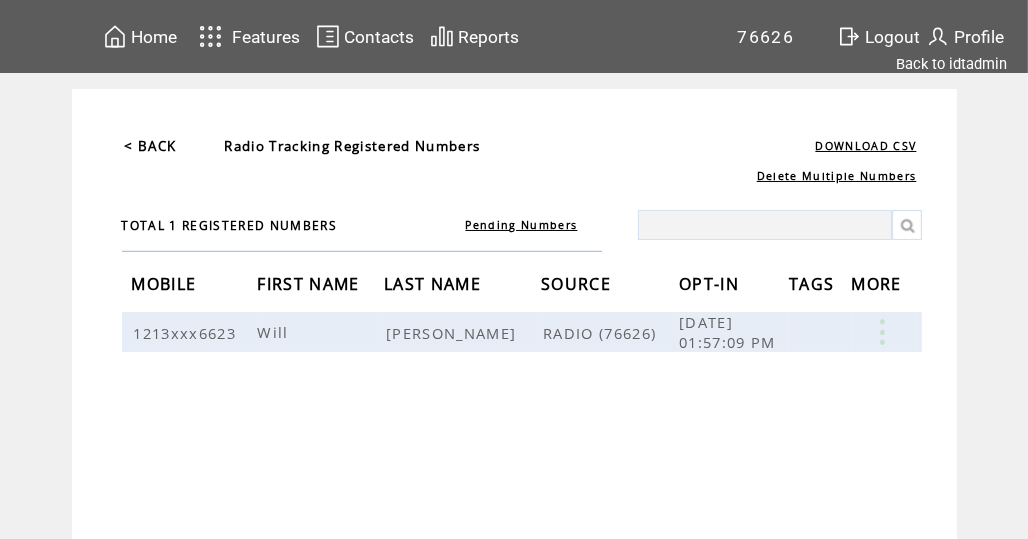 click on "< BACK" at bounding box center [151, 146] 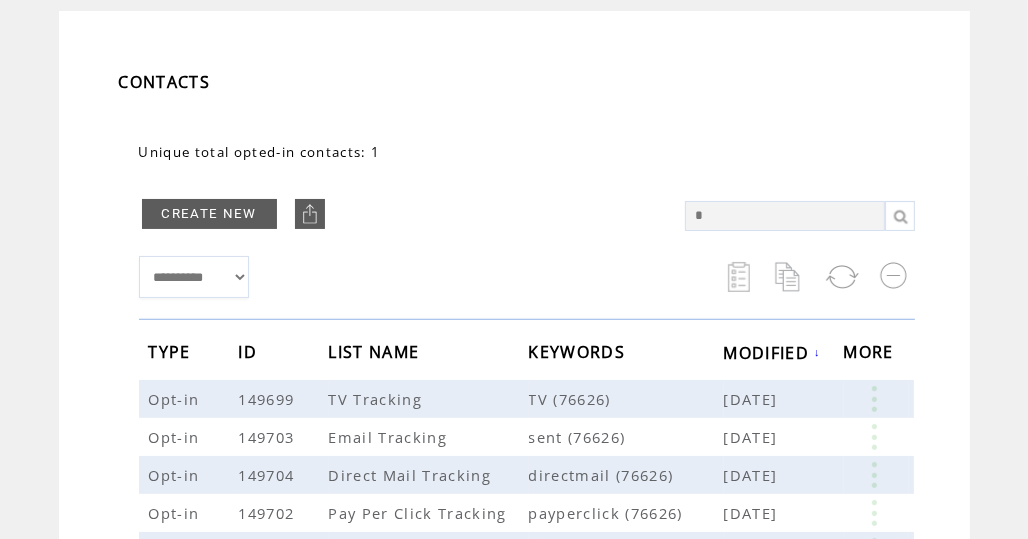 scroll, scrollTop: 79, scrollLeft: 0, axis: vertical 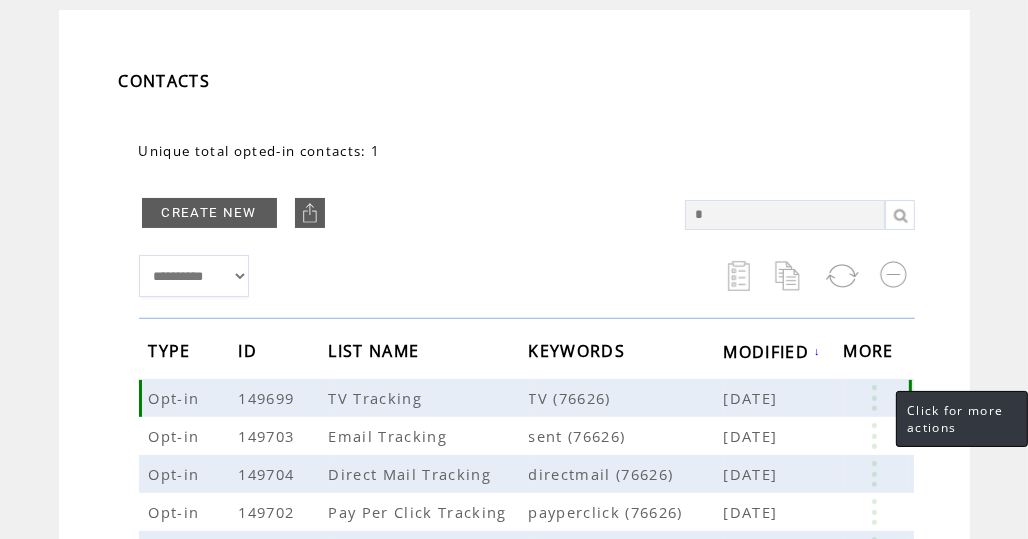 click at bounding box center (874, 398) 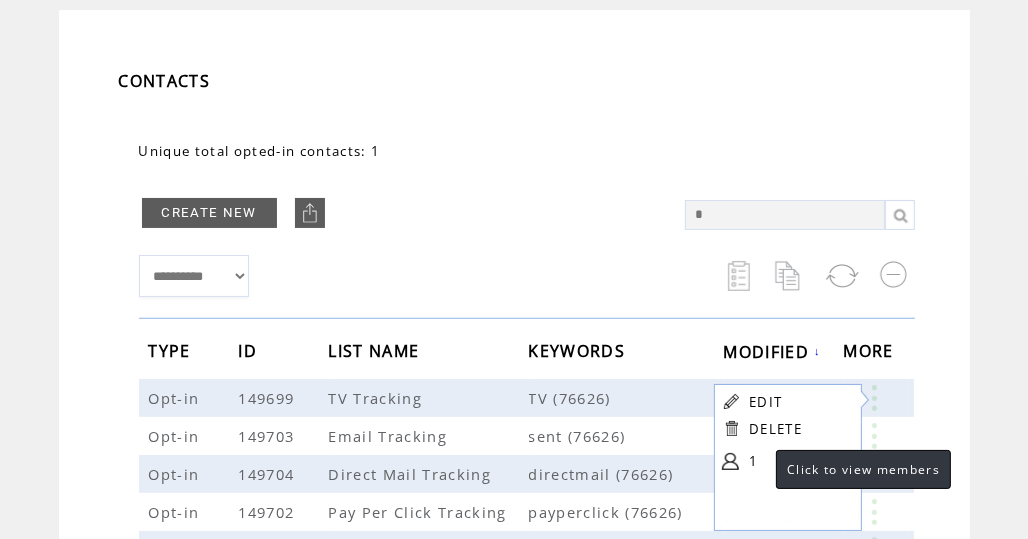 click on "1" at bounding box center (799, 461) 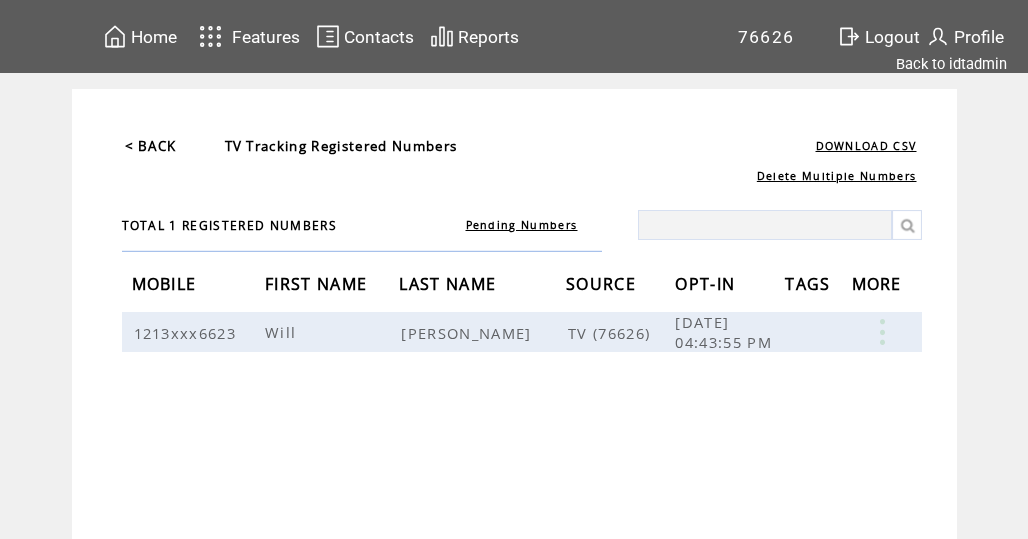 scroll, scrollTop: 0, scrollLeft: 0, axis: both 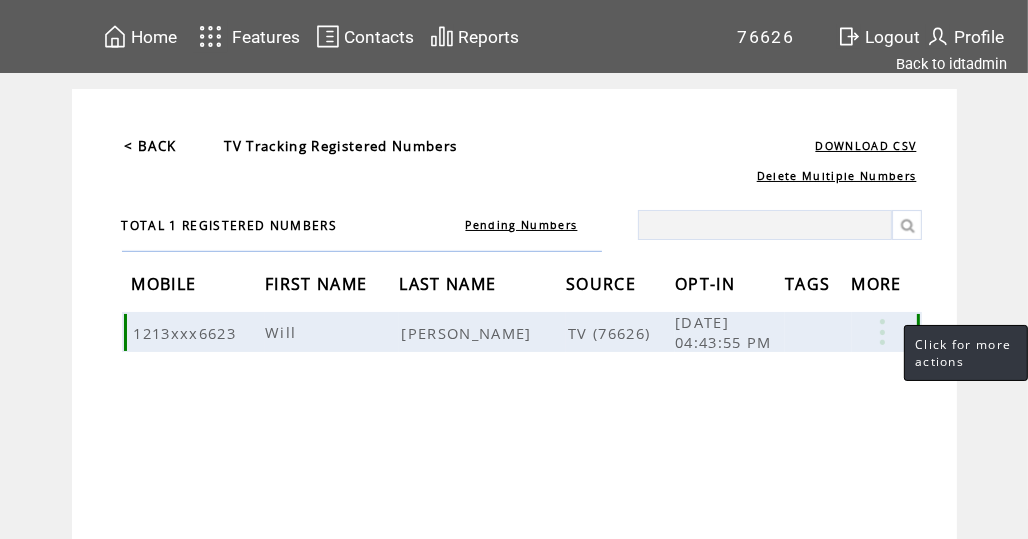 click at bounding box center (882, 332) 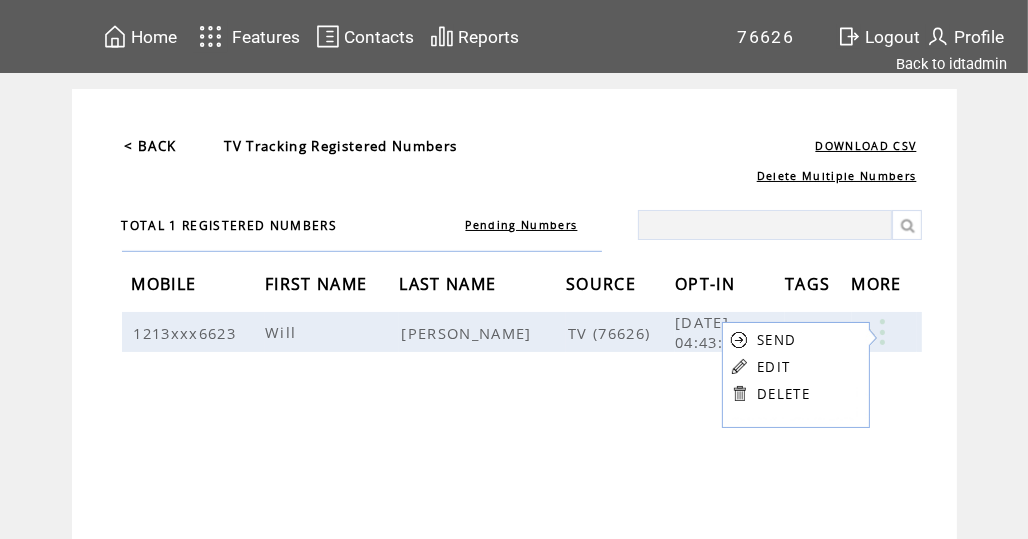 click on "DELETE" at bounding box center (783, 394) 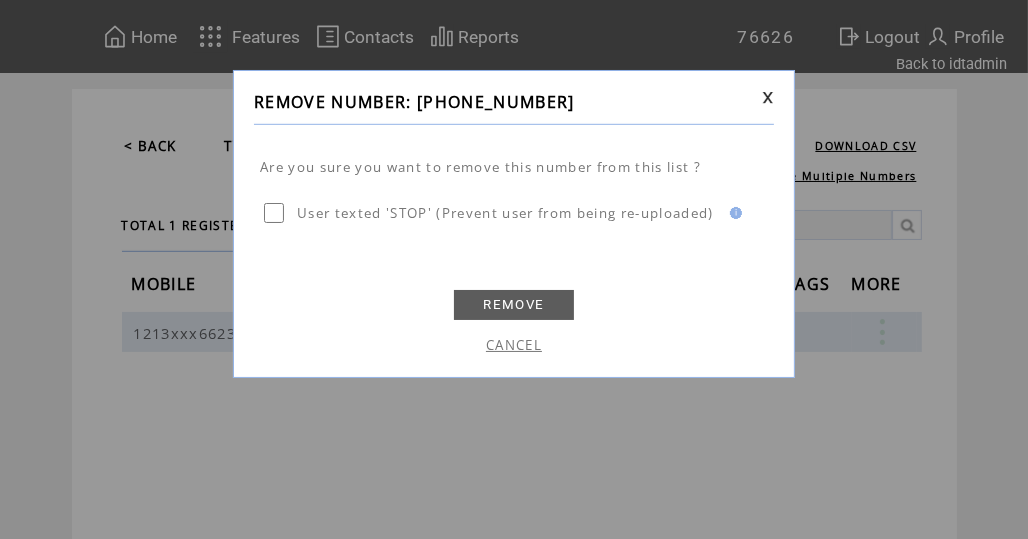 click on "REMOVE" at bounding box center (514, 305) 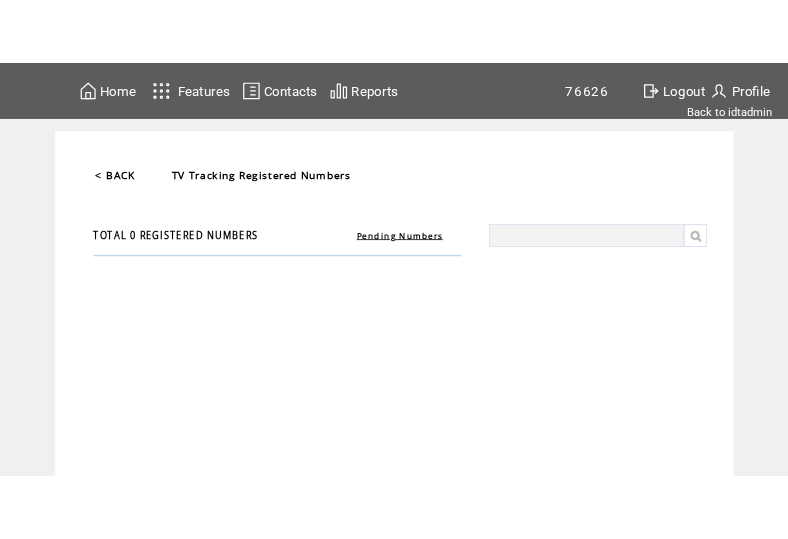 scroll, scrollTop: 0, scrollLeft: 0, axis: both 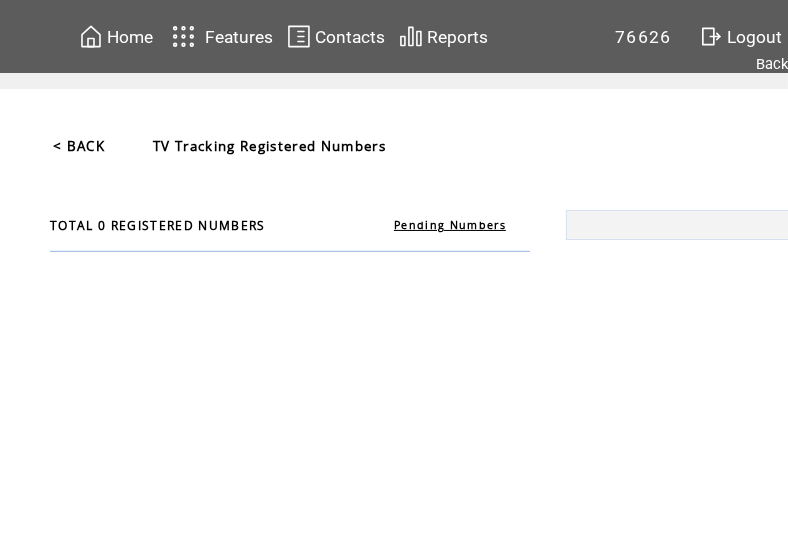click on "< BACK" at bounding box center (79, 146) 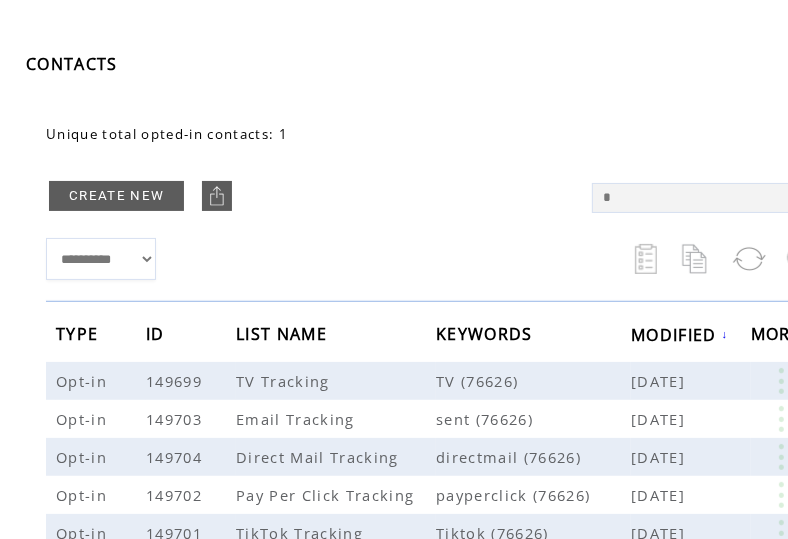scroll, scrollTop: 96, scrollLeft: 122, axis: both 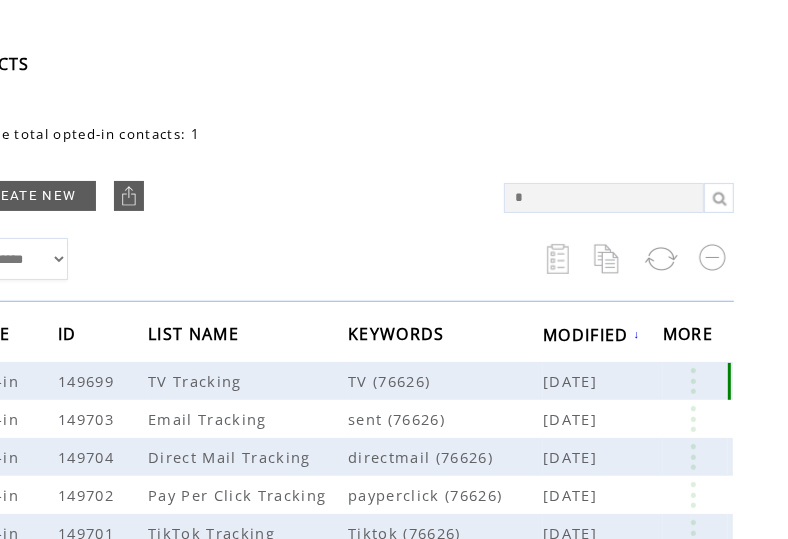 click at bounding box center (693, 381) 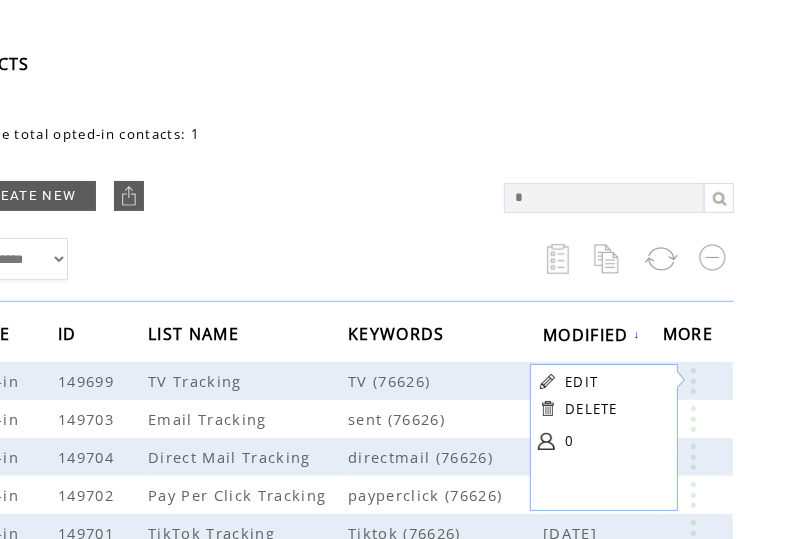click at bounding box center [221, 223] 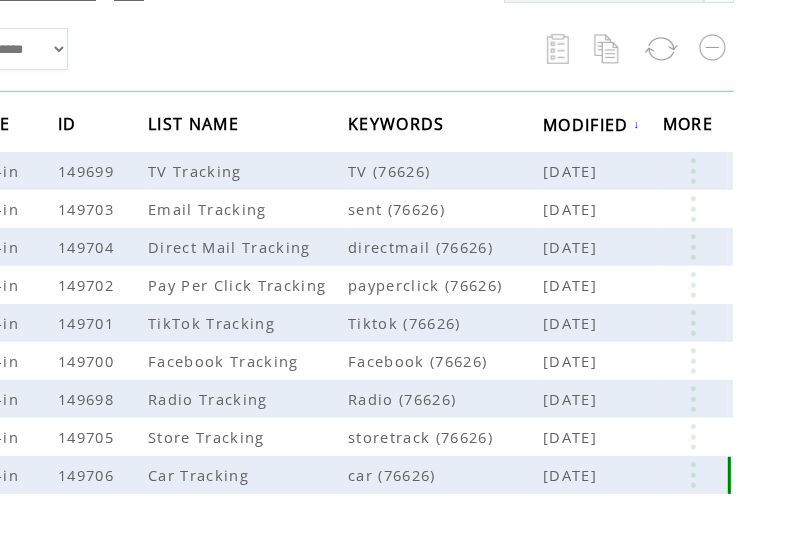 scroll, scrollTop: 314, scrollLeft: 122, axis: both 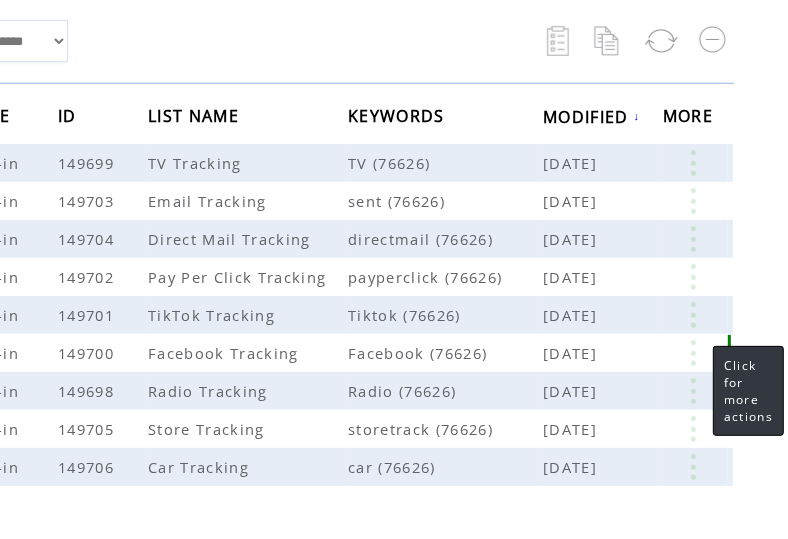 click at bounding box center [693, 353] 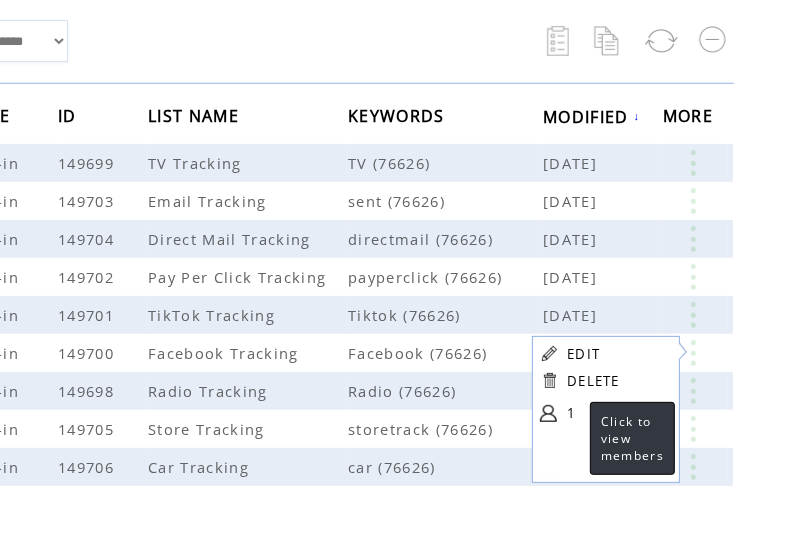 click on "1" at bounding box center (617, 413) 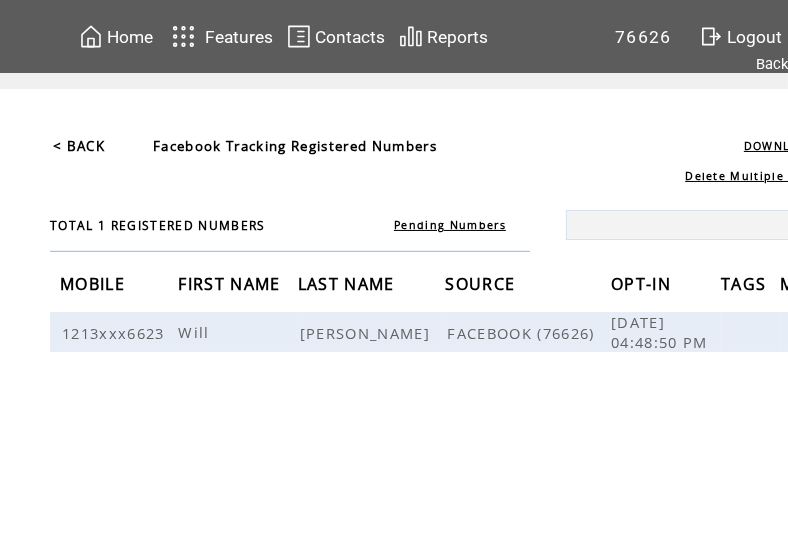 scroll, scrollTop: 0, scrollLeft: 96, axis: horizontal 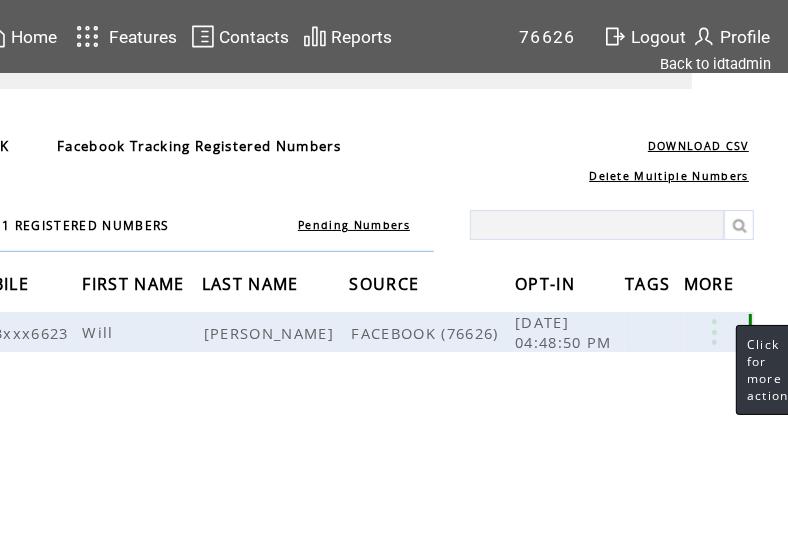 click at bounding box center (714, 332) 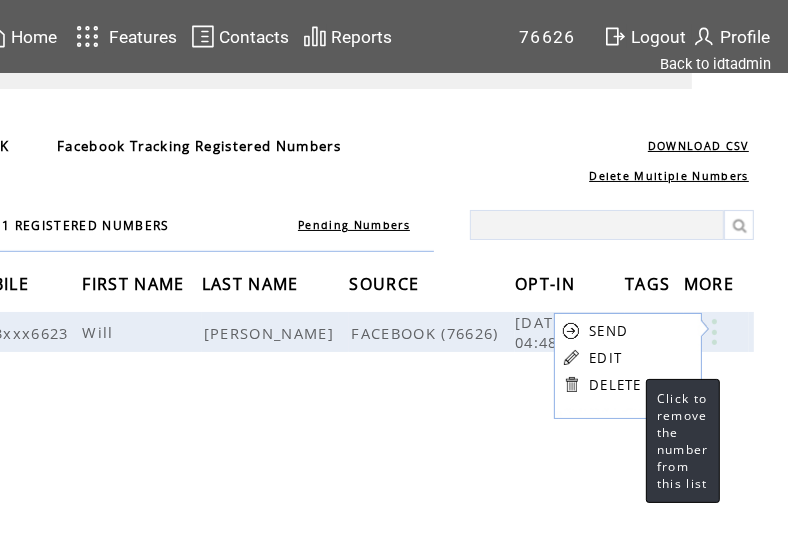 click on "DELETE" at bounding box center (615, 385) 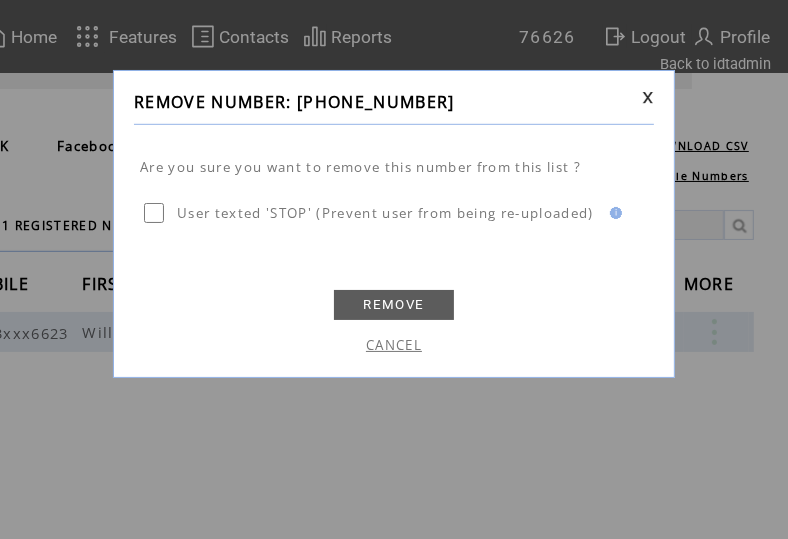 click on "REMOVE" at bounding box center [394, 305] 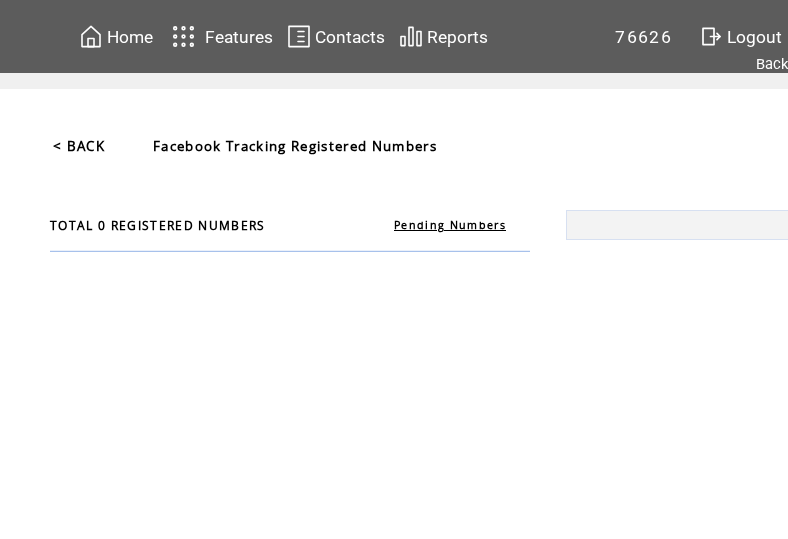 scroll, scrollTop: 0, scrollLeft: 0, axis: both 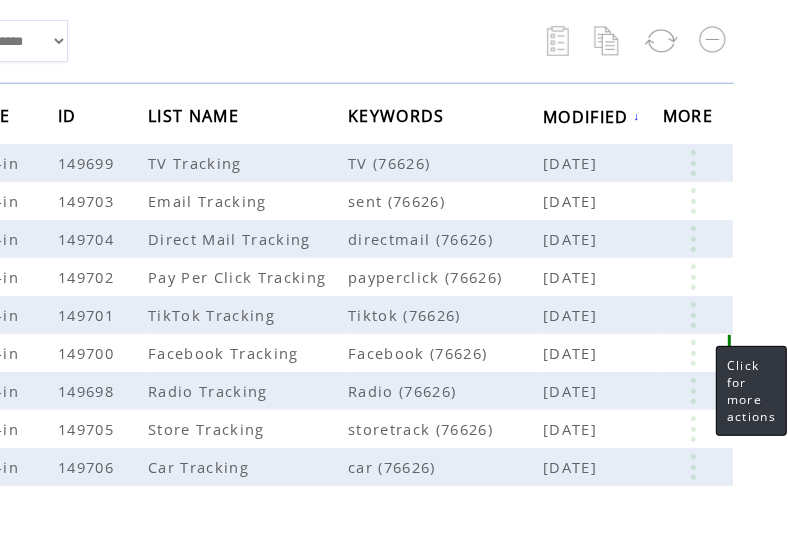 click at bounding box center [693, 353] 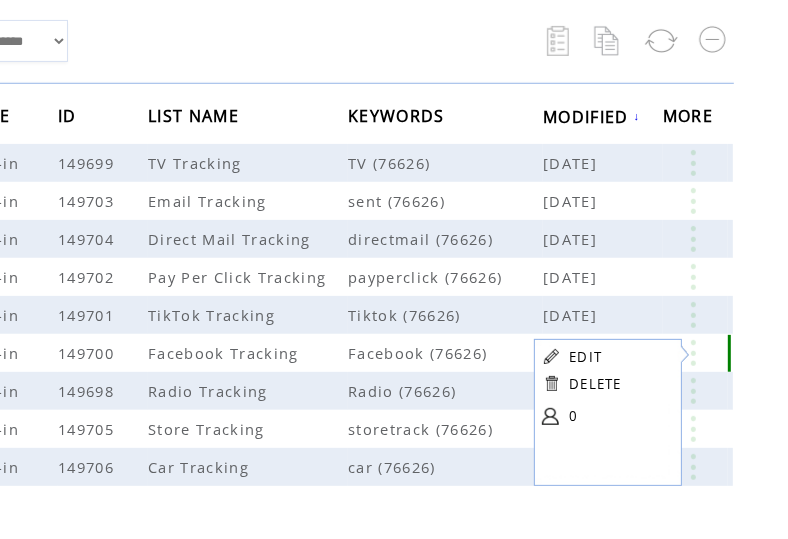 click on "Facebook (76626)" at bounding box center (445, 353) 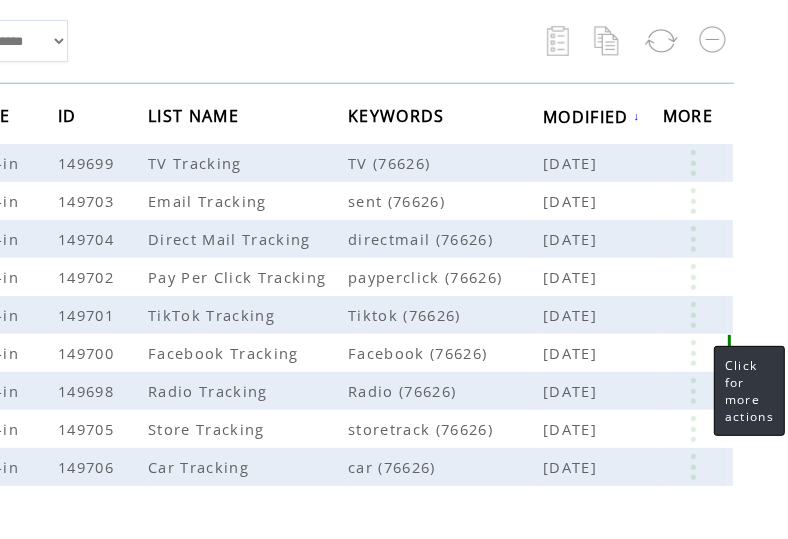 click at bounding box center (693, 353) 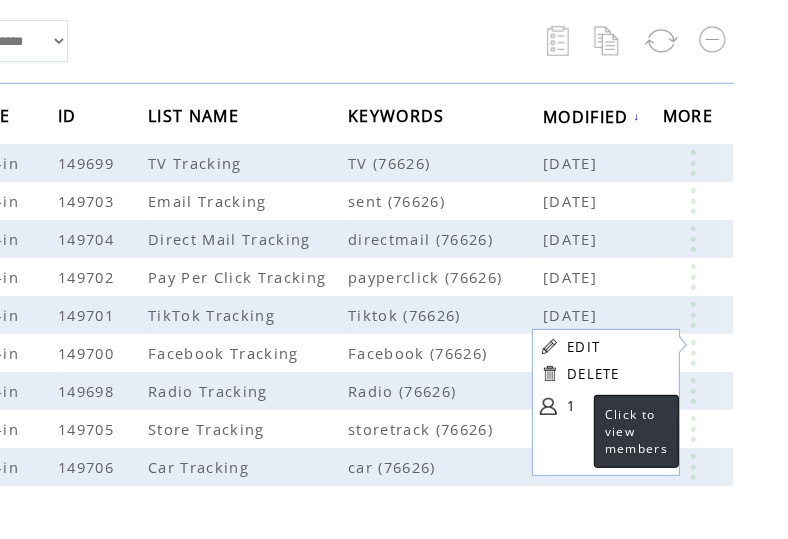click on "1" at bounding box center (617, 406) 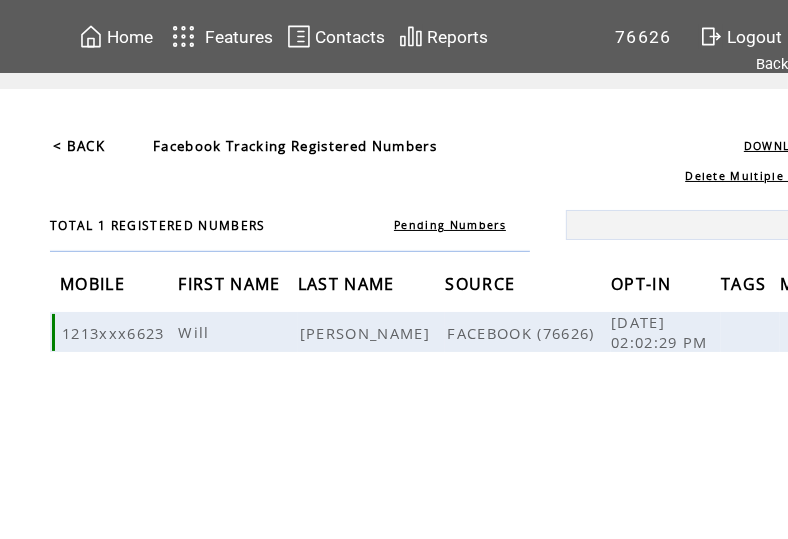 scroll, scrollTop: 0, scrollLeft: 96, axis: horizontal 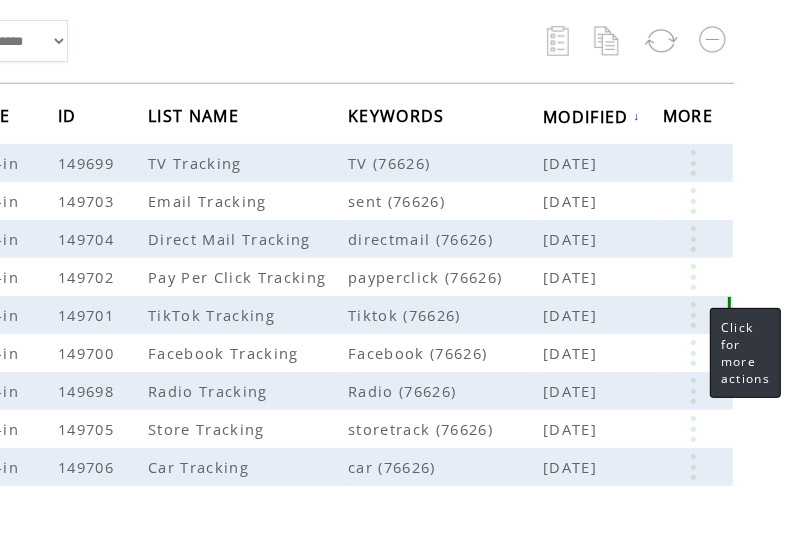 click at bounding box center (693, 315) 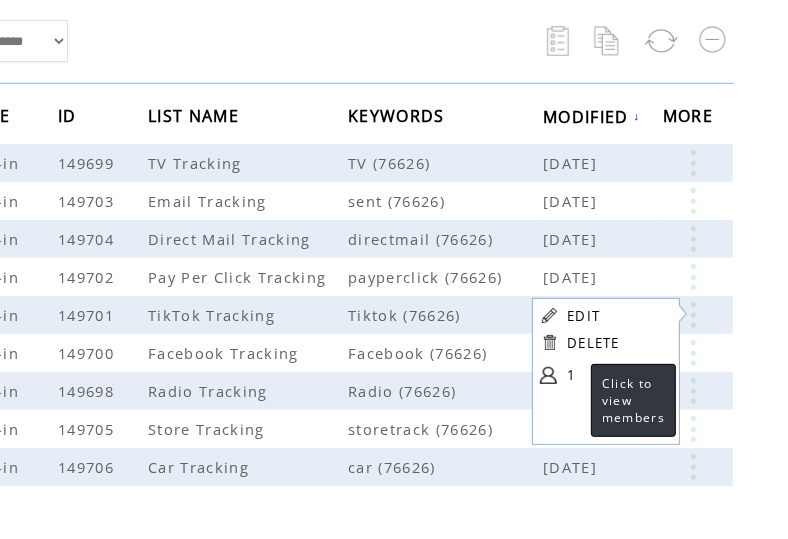 click on "1" at bounding box center (617, 375) 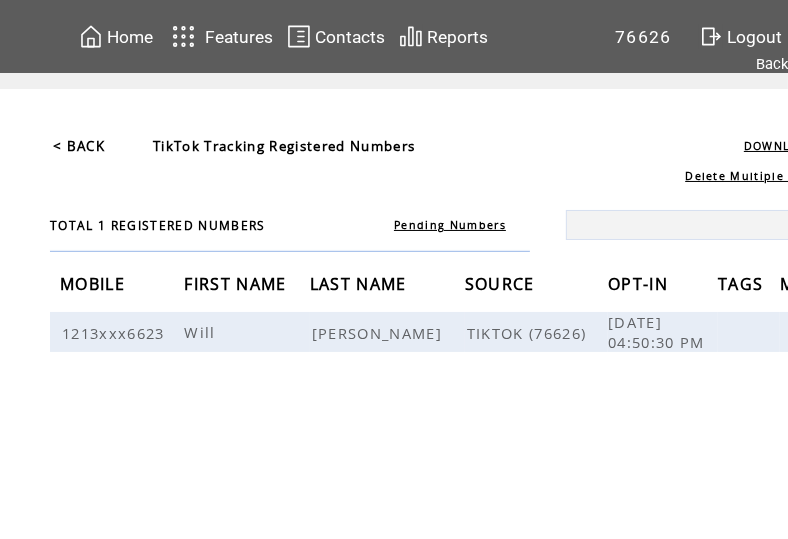scroll, scrollTop: 0, scrollLeft: 96, axis: horizontal 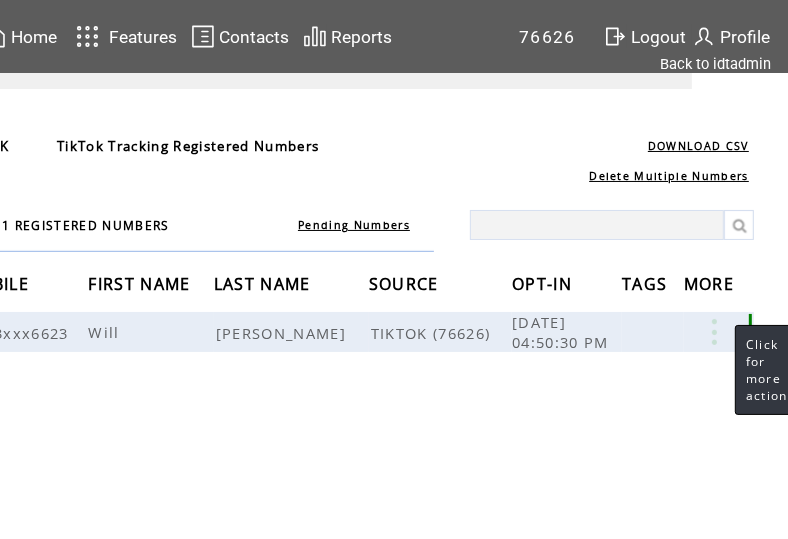 click at bounding box center [714, 332] 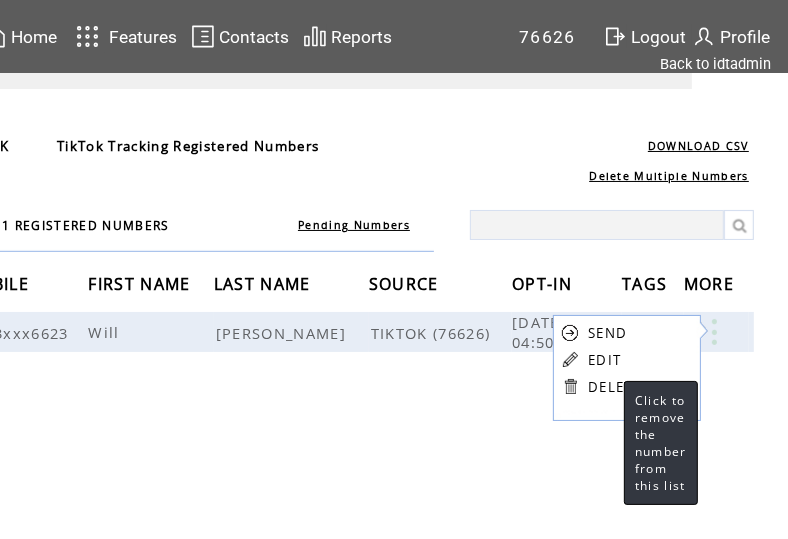 click on "DELETE" at bounding box center (614, 387) 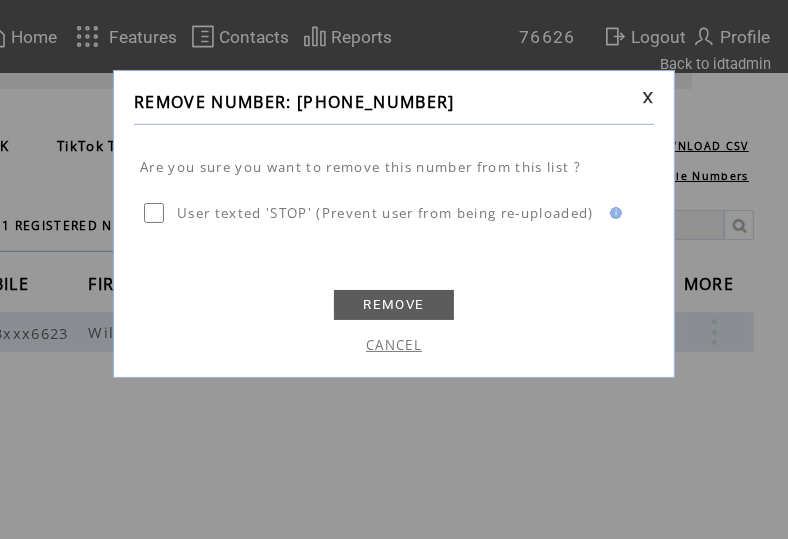 click on "REMOVE" at bounding box center [394, 305] 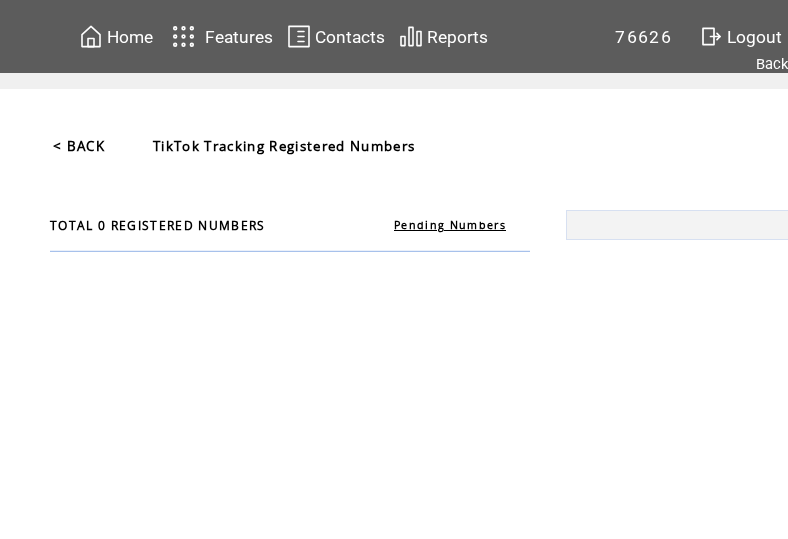 scroll, scrollTop: 0, scrollLeft: 0, axis: both 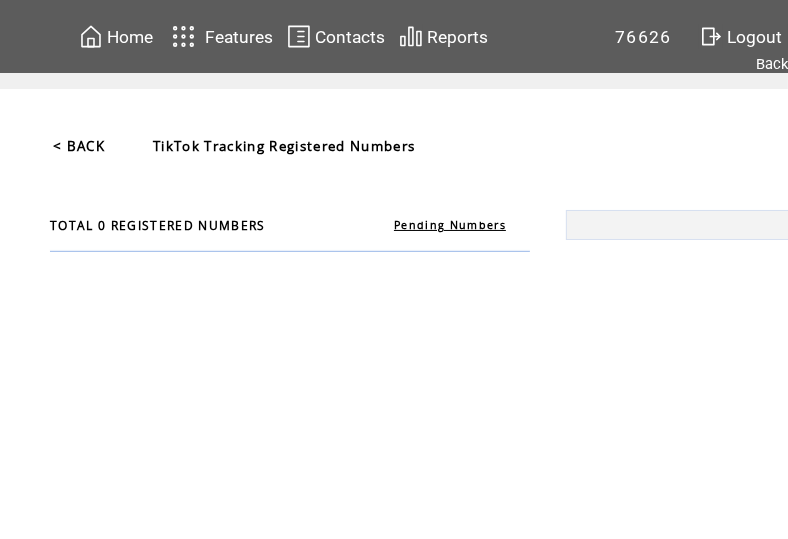 click on "Contacts" at bounding box center [350, 37] 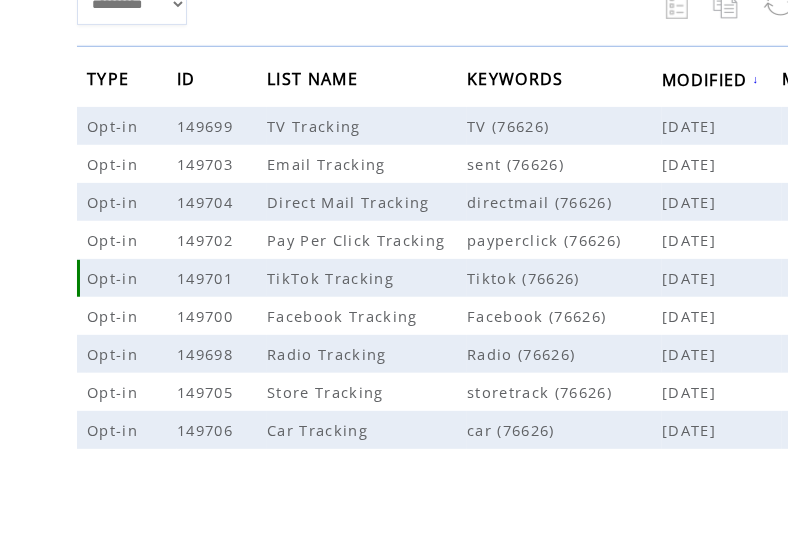 scroll, scrollTop: 351, scrollLeft: 122, axis: both 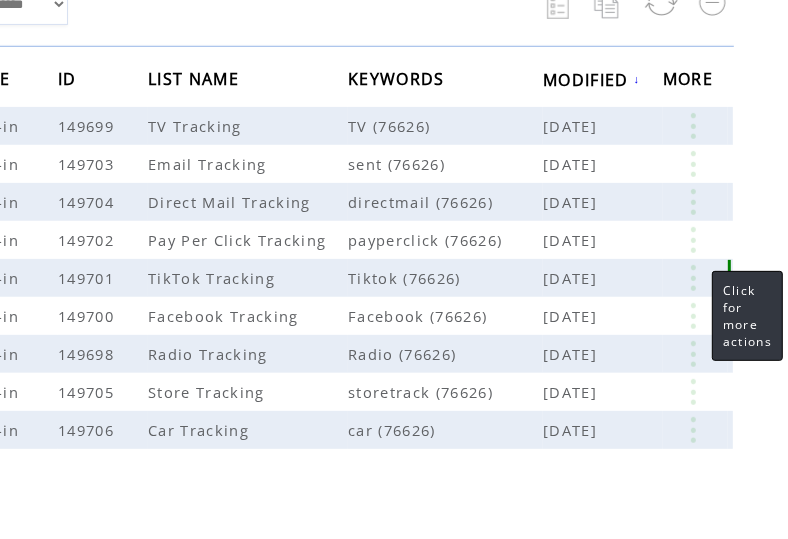 click at bounding box center (693, 278) 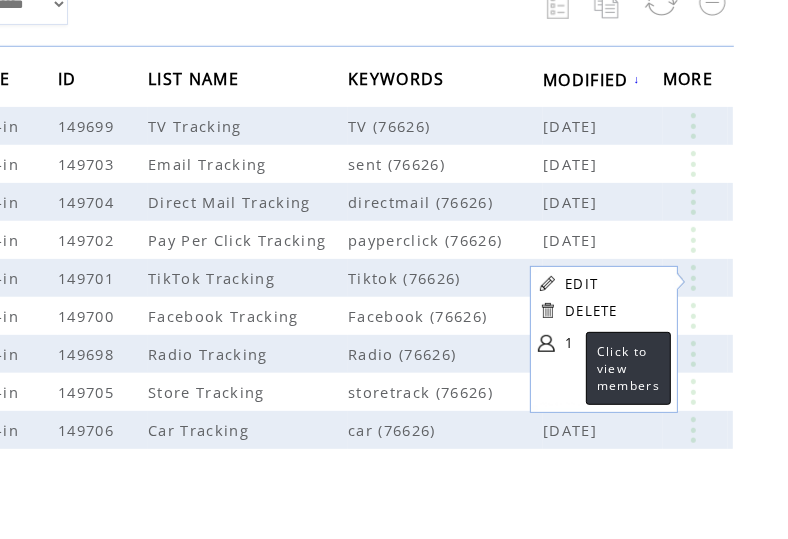 click on "1" at bounding box center (615, 343) 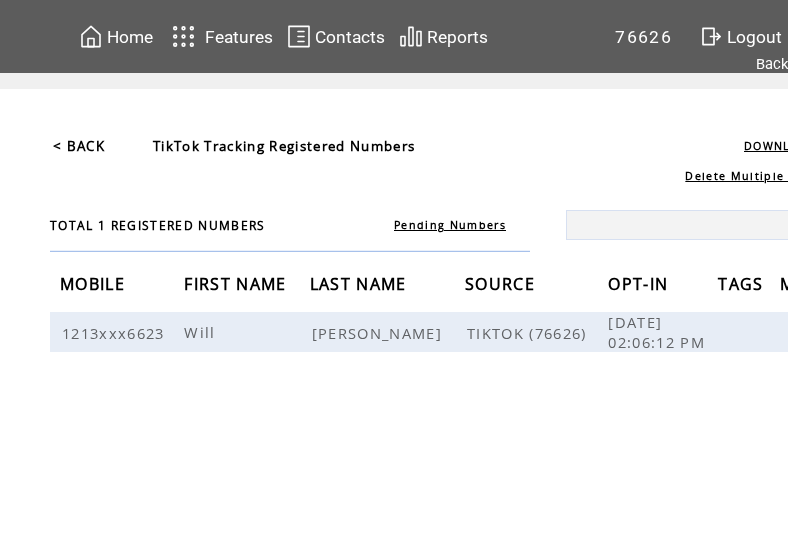 scroll, scrollTop: 0, scrollLeft: 0, axis: both 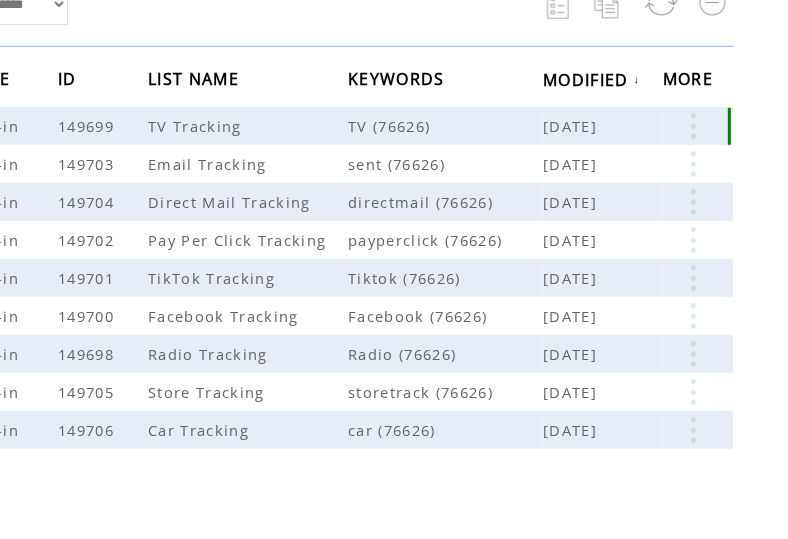 click at bounding box center (693, 126) 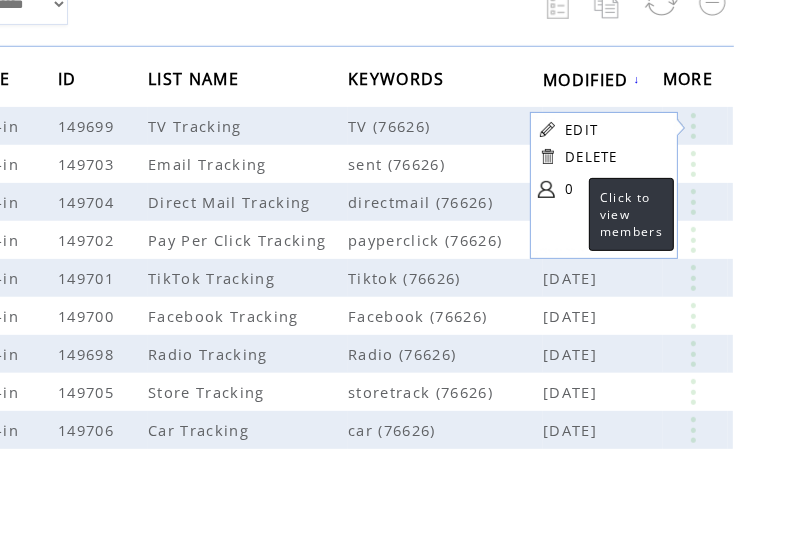 click on "0" at bounding box center [615, 189] 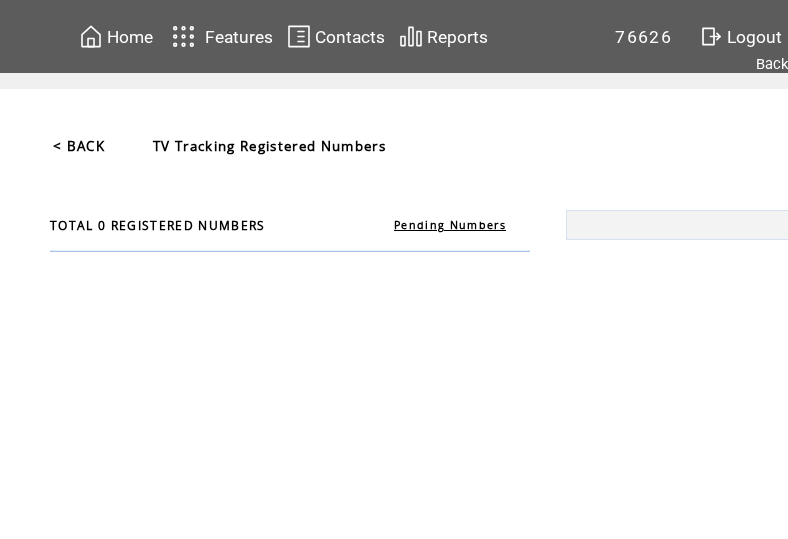 scroll, scrollTop: 0, scrollLeft: 0, axis: both 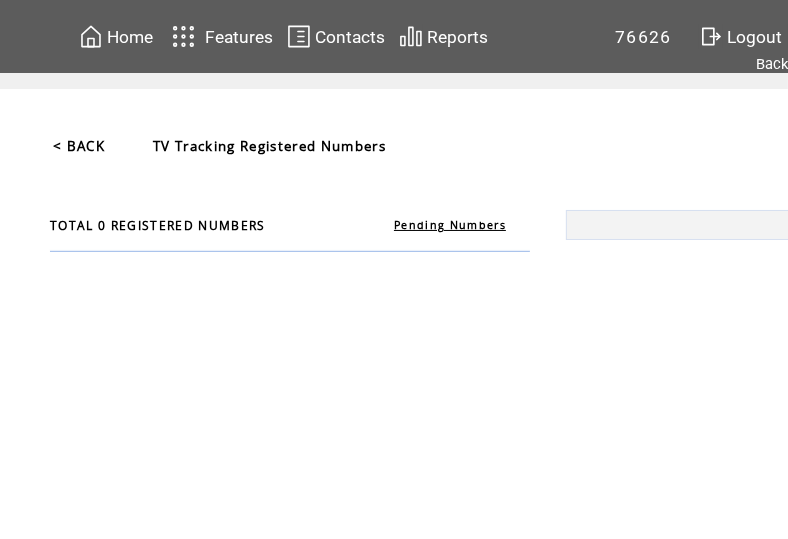 click on "< BACK" at bounding box center [79, 146] 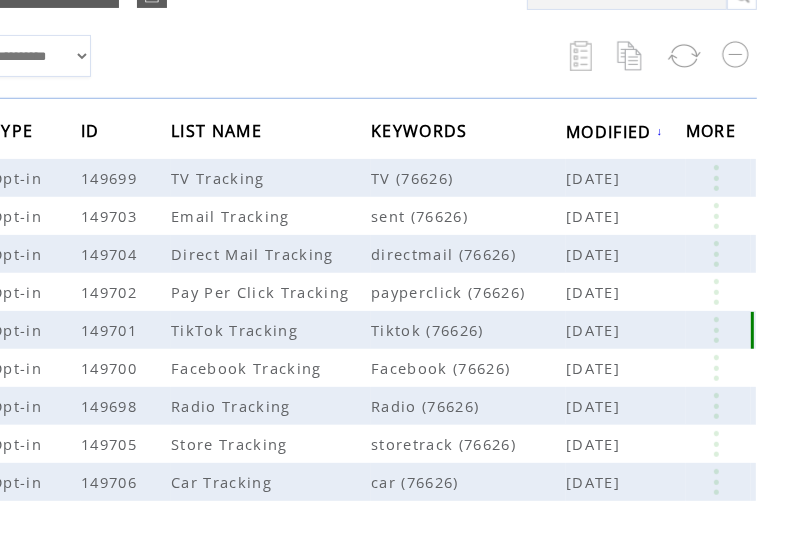 scroll, scrollTop: 299, scrollLeft: 122, axis: both 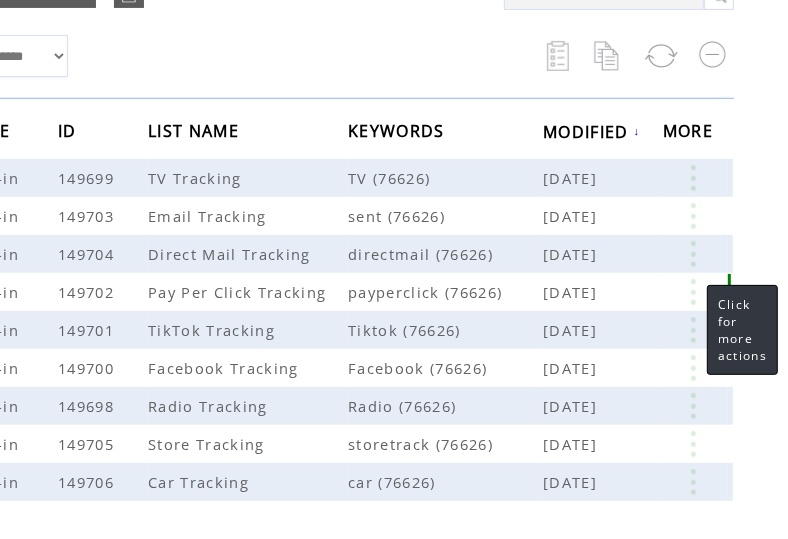 click at bounding box center (693, 292) 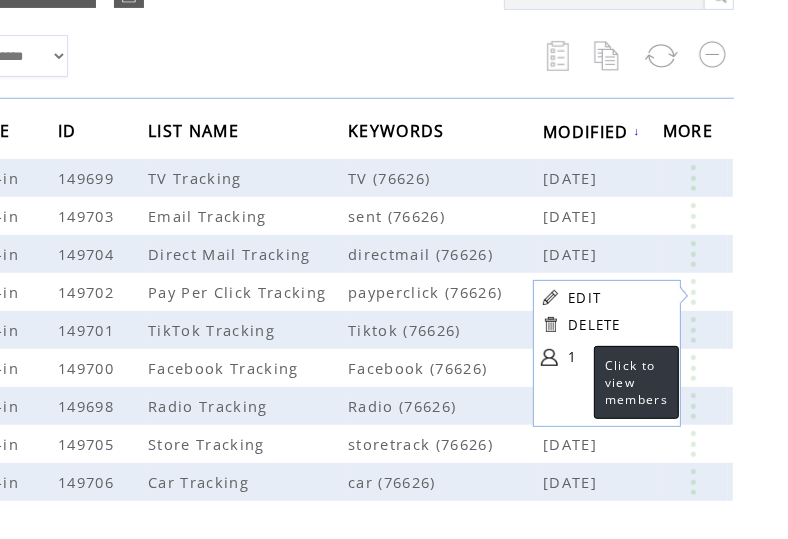 click on "1" at bounding box center [618, 357] 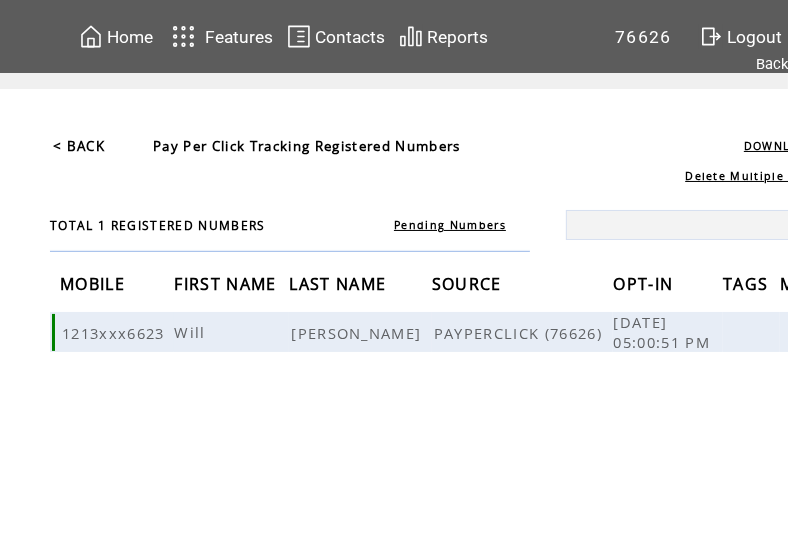 scroll, scrollTop: 0, scrollLeft: 96, axis: horizontal 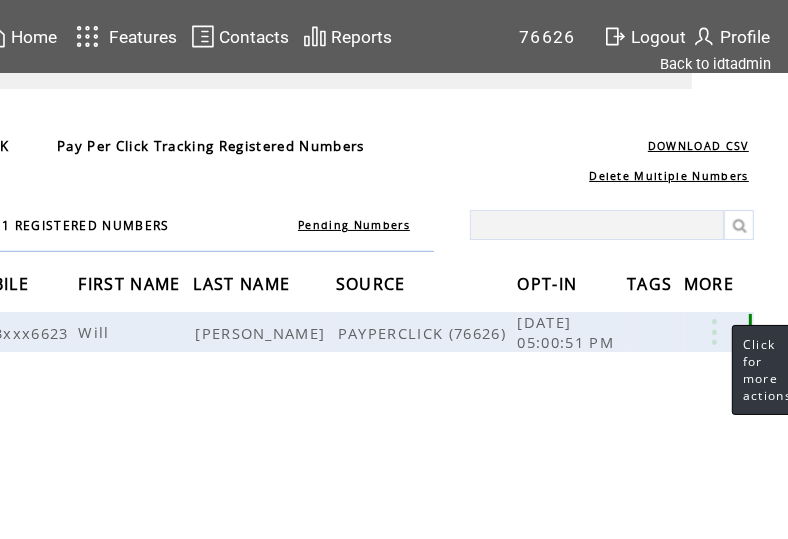 click at bounding box center (714, 332) 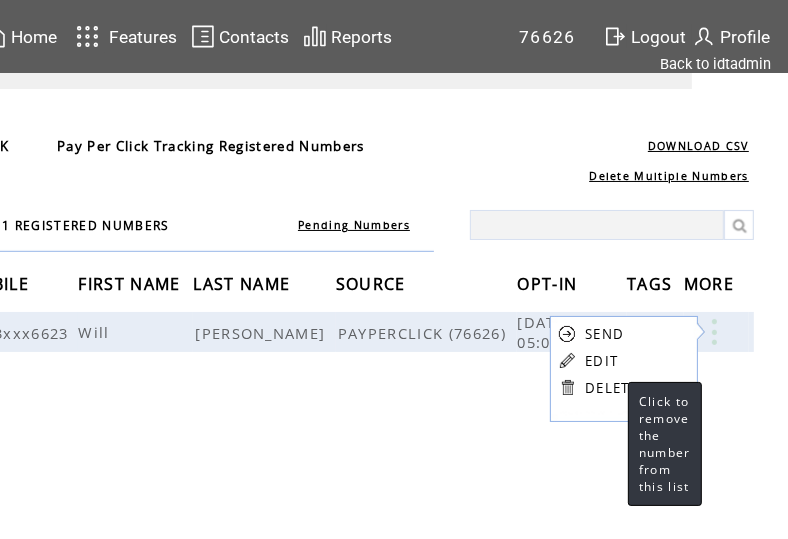 click on "DELETE" at bounding box center [611, 388] 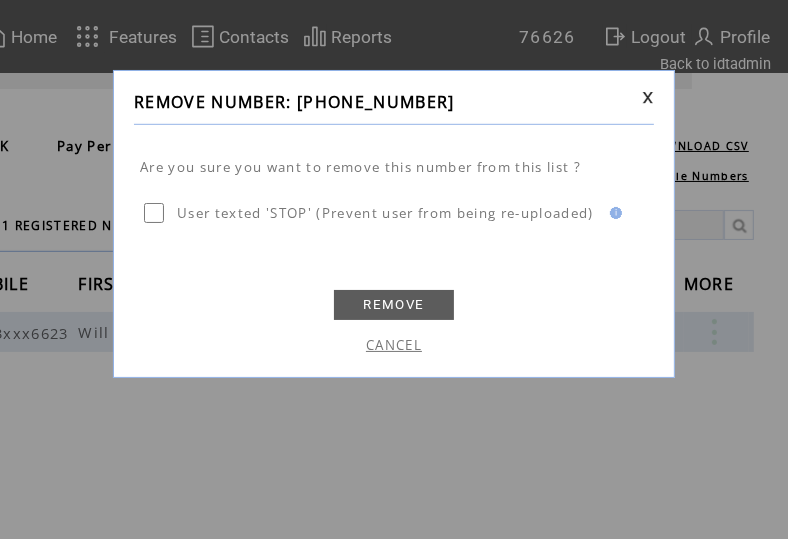 click on "REMOVE" at bounding box center (394, 305) 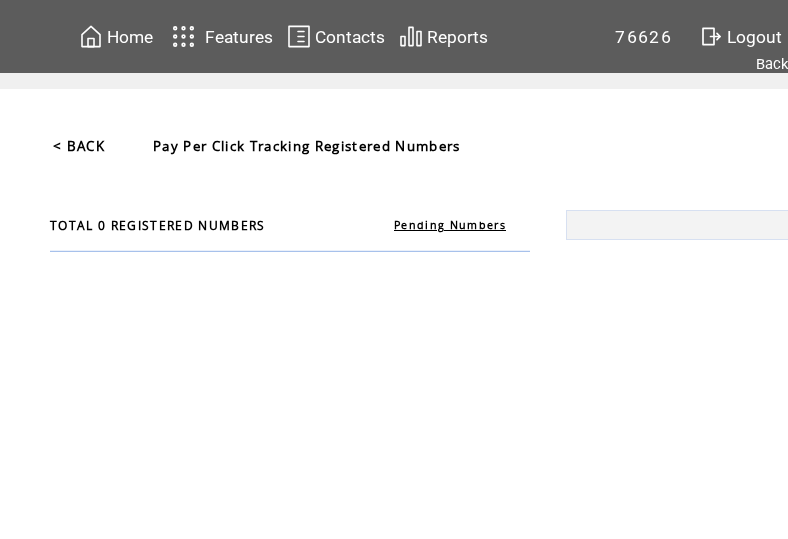 scroll, scrollTop: 0, scrollLeft: 0, axis: both 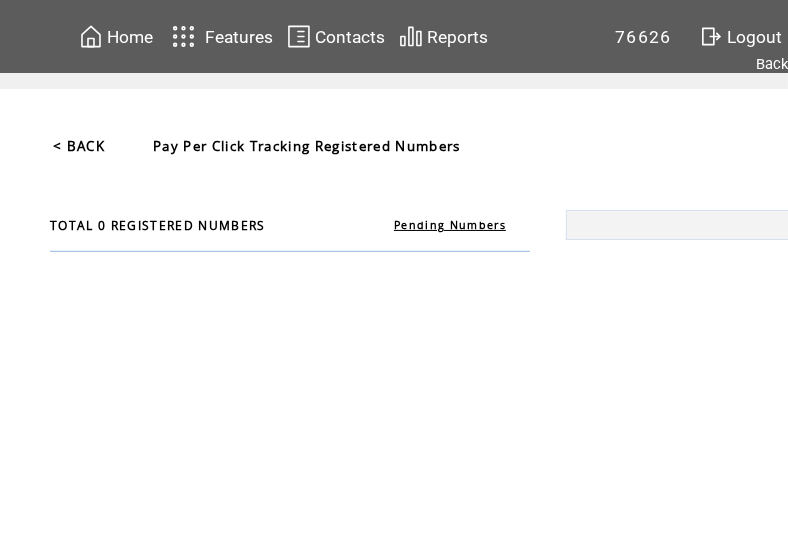 click on "< BACK" at bounding box center [79, 146] 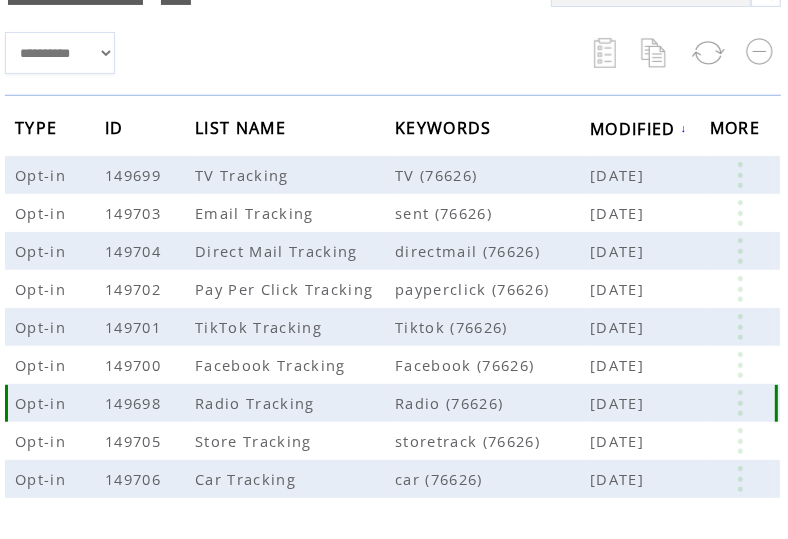 scroll, scrollTop: 302, scrollLeft: 122, axis: both 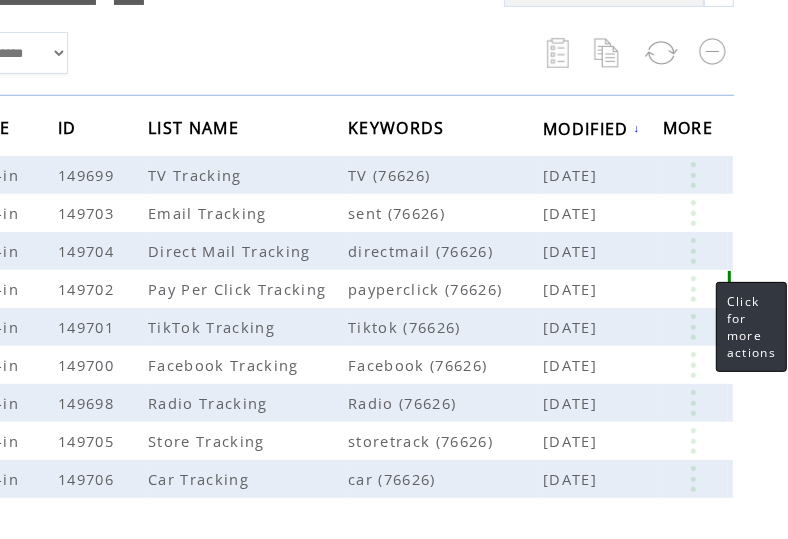 click at bounding box center (693, 289) 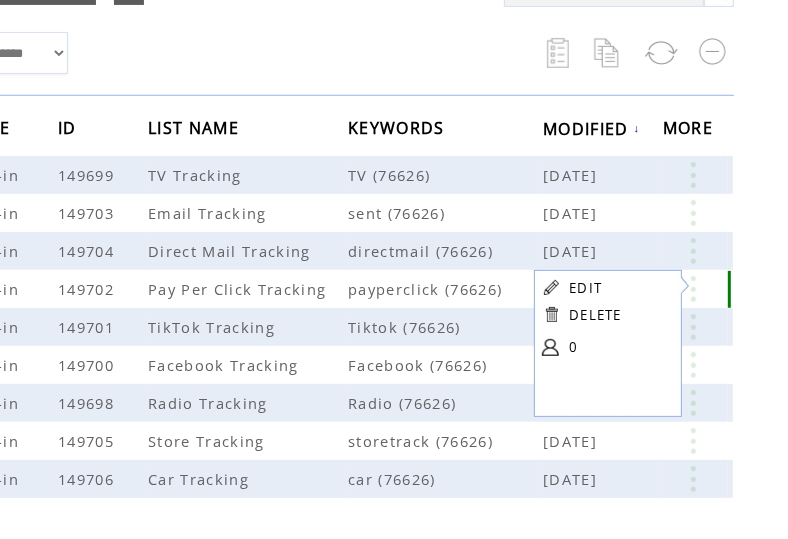 click on "payperclick (76626)" at bounding box center (445, 289) 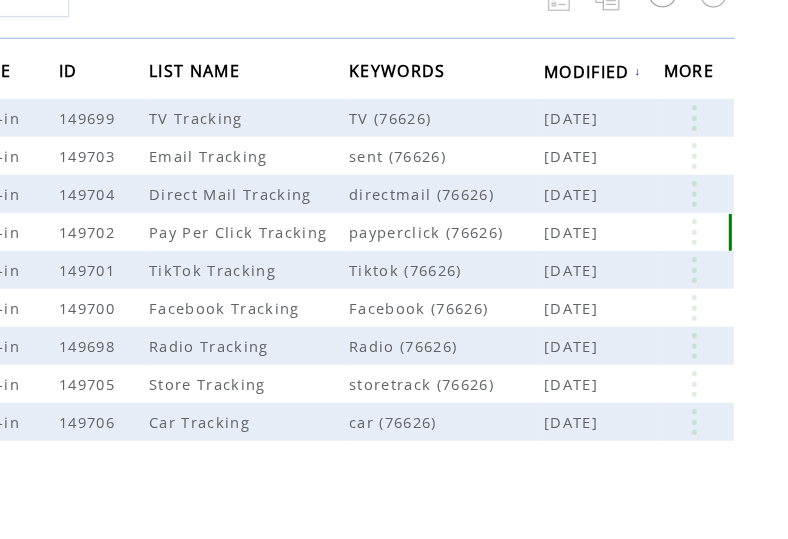 scroll, scrollTop: 362, scrollLeft: 121, axis: both 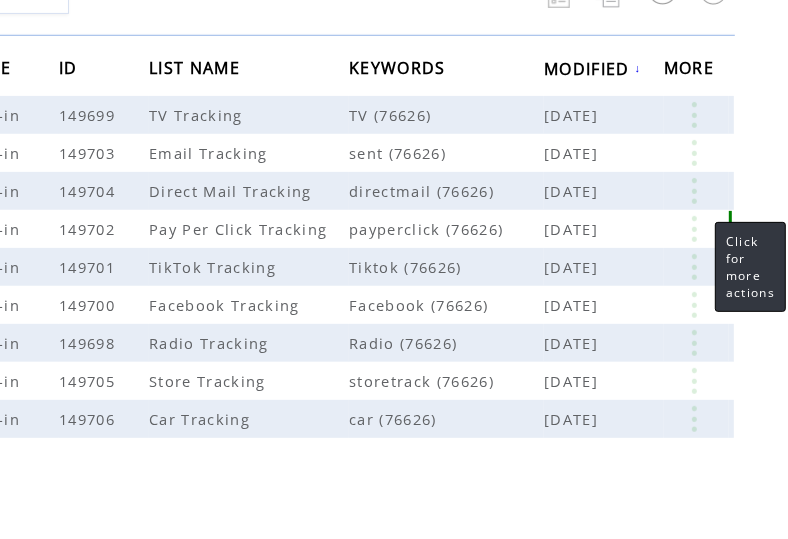 click at bounding box center (694, 229) 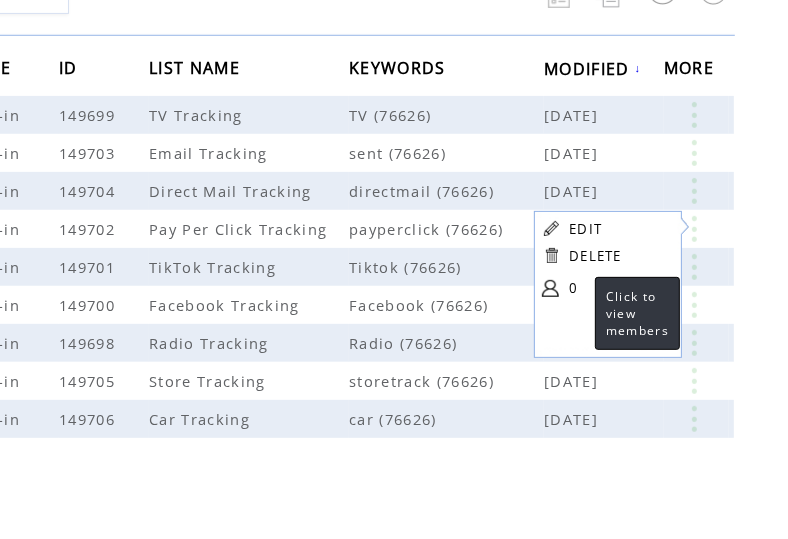 click on "0" at bounding box center [619, 288] 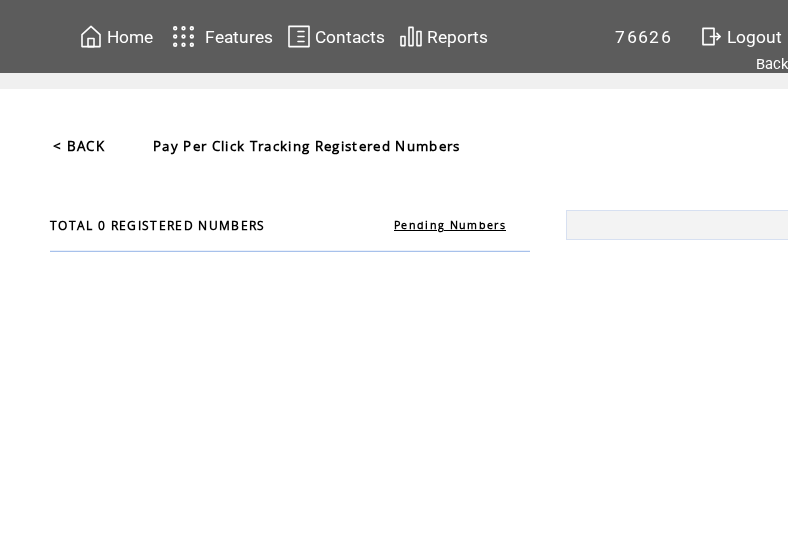 scroll, scrollTop: 0, scrollLeft: 0, axis: both 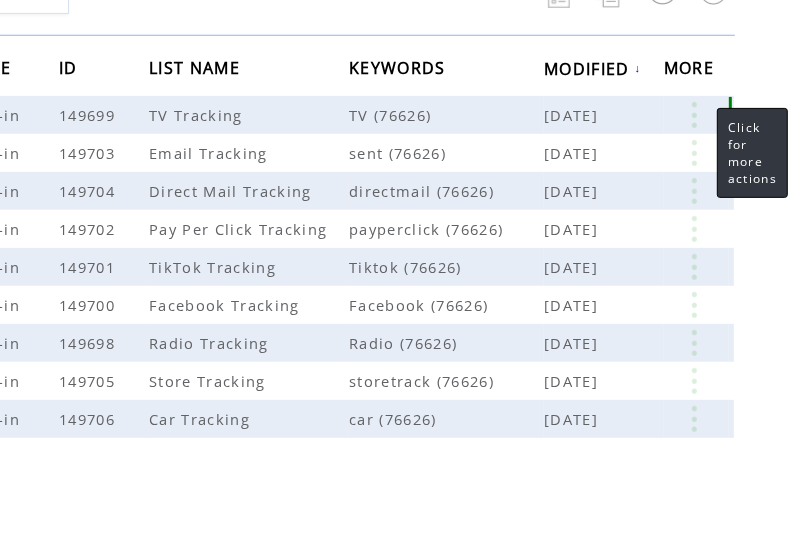 click at bounding box center [694, 115] 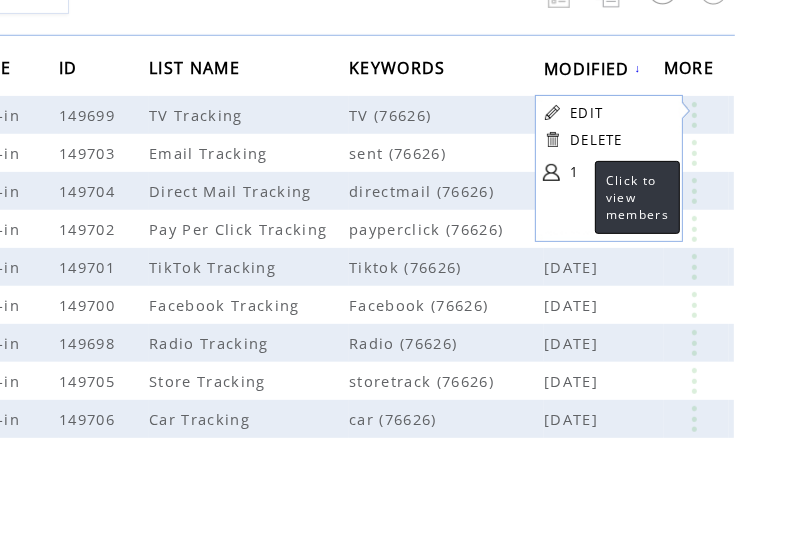 click on "1" at bounding box center [620, 172] 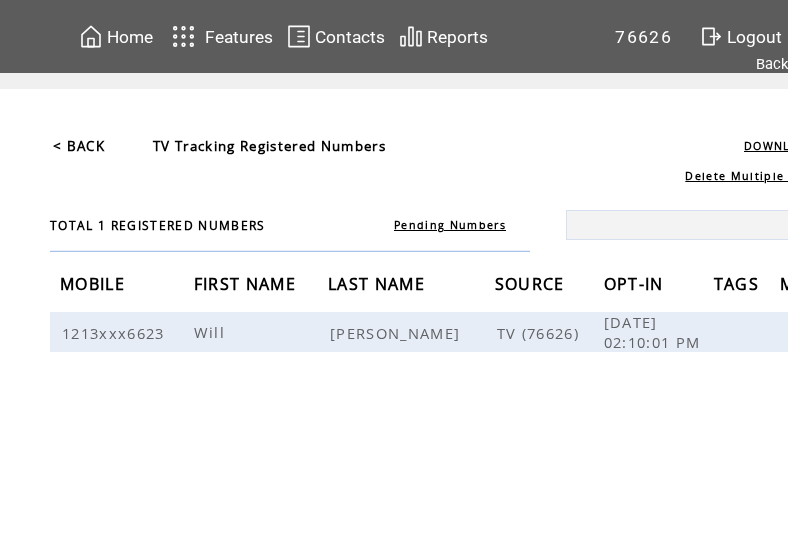 scroll, scrollTop: 0, scrollLeft: 0, axis: both 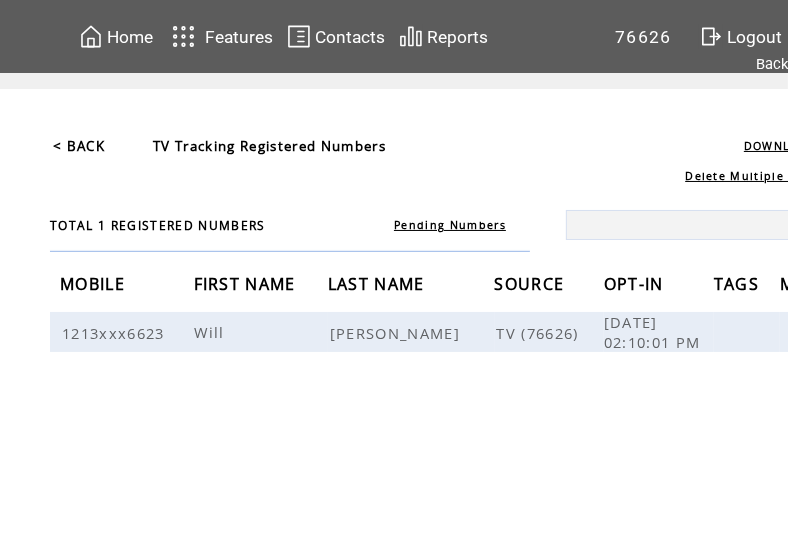 click on "< BACK" at bounding box center [79, 146] 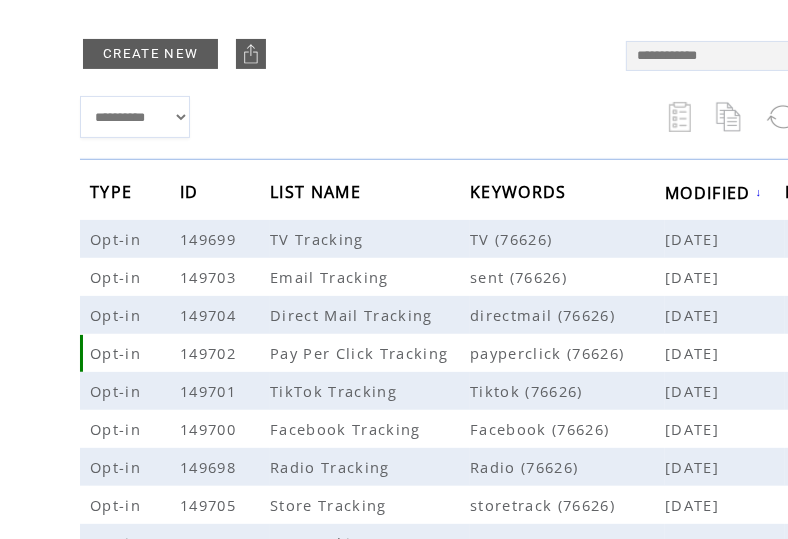 scroll, scrollTop: 237, scrollLeft: 122, axis: both 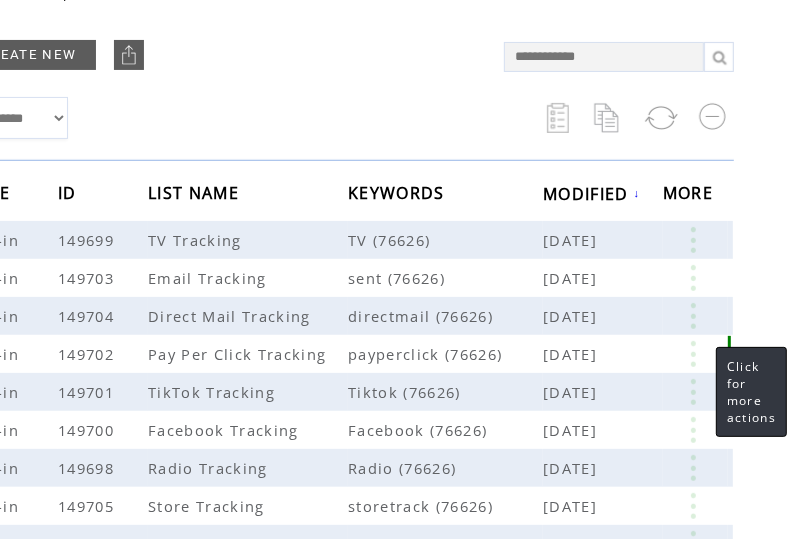 click at bounding box center [693, 354] 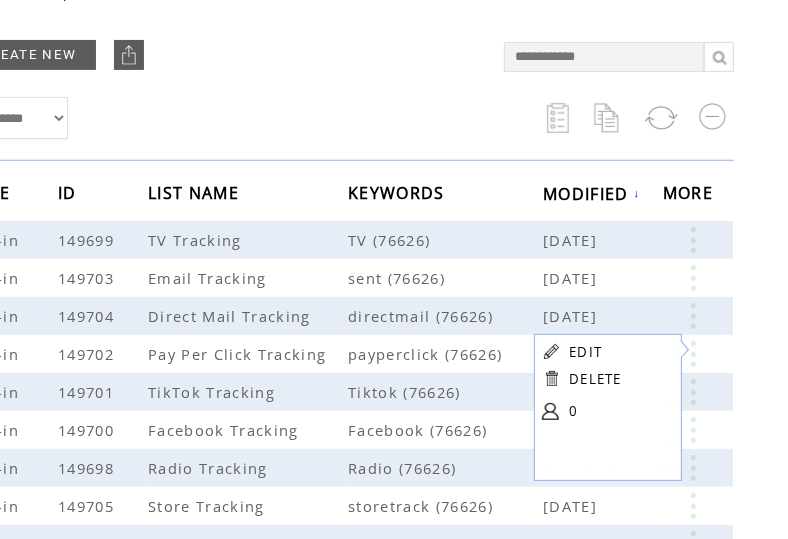 click on "**********" at bounding box center [221, 118] 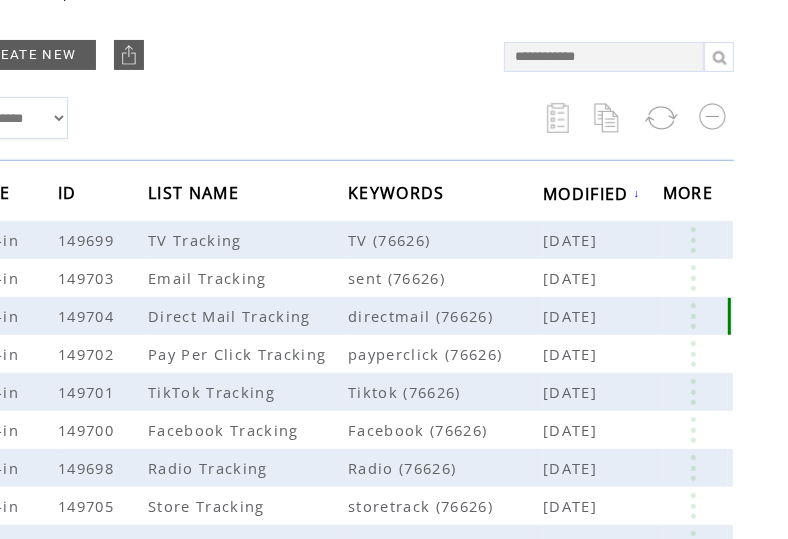 scroll, scrollTop: 264, scrollLeft: 122, axis: both 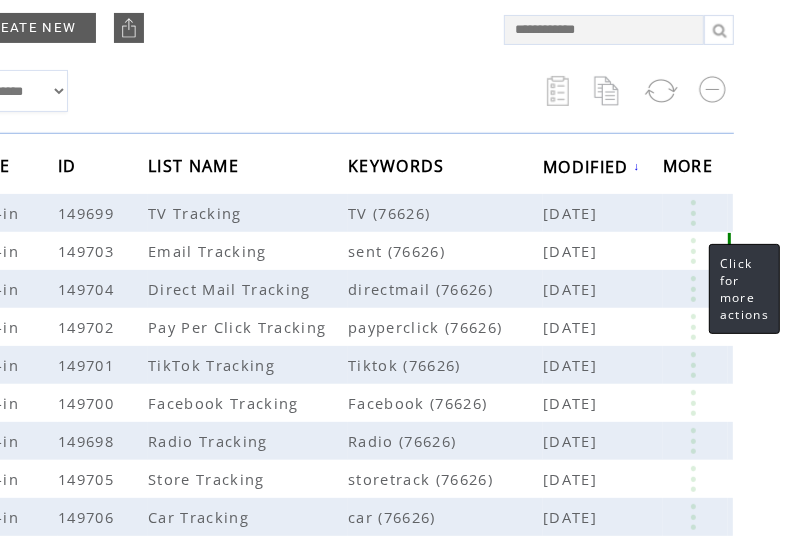 click at bounding box center (693, 251) 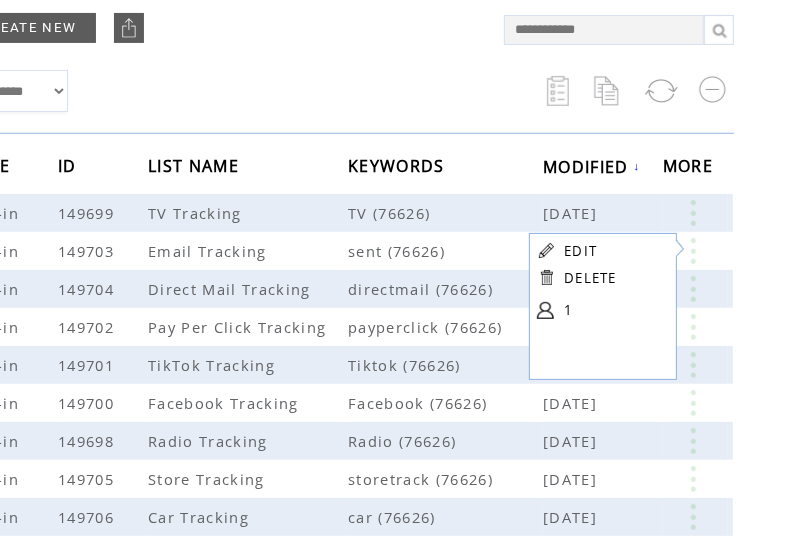 click on "1" at bounding box center [614, 310] 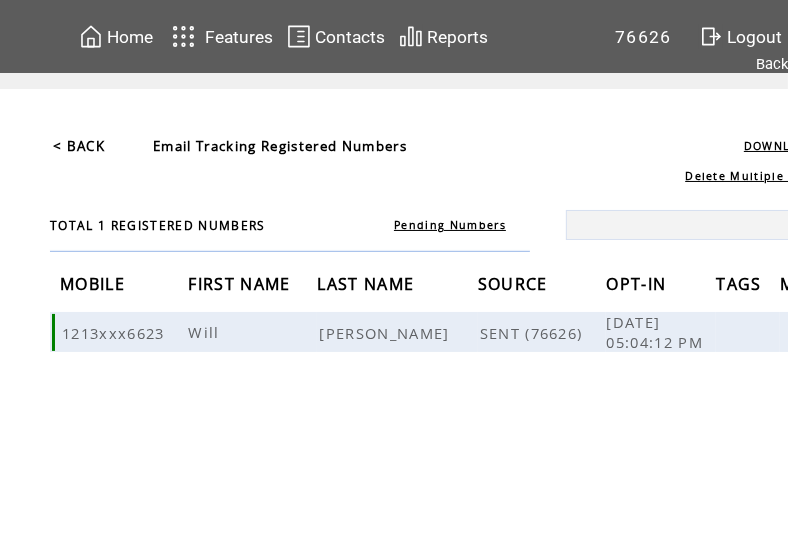 scroll, scrollTop: 0, scrollLeft: 96, axis: horizontal 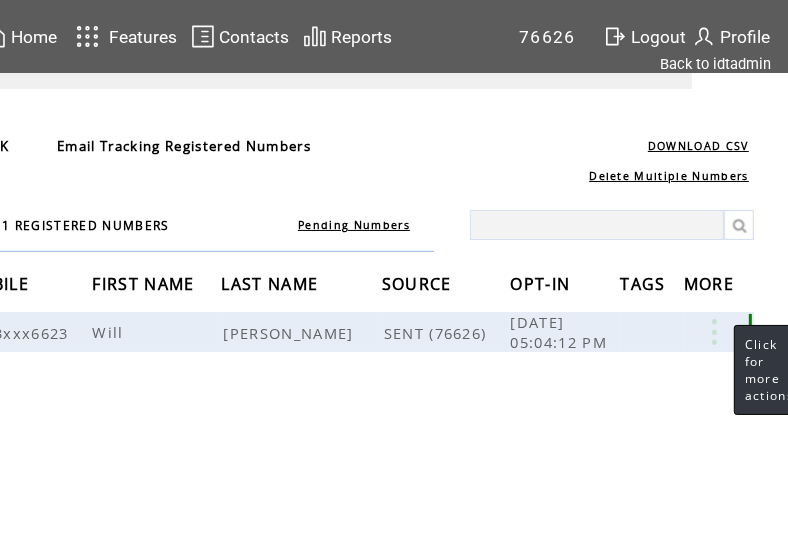 click at bounding box center (714, 332) 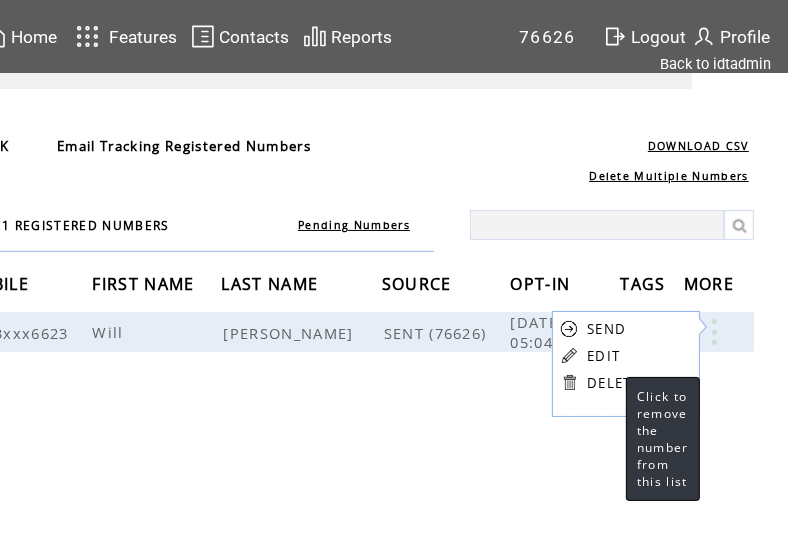 click on "DELETE" at bounding box center [613, 383] 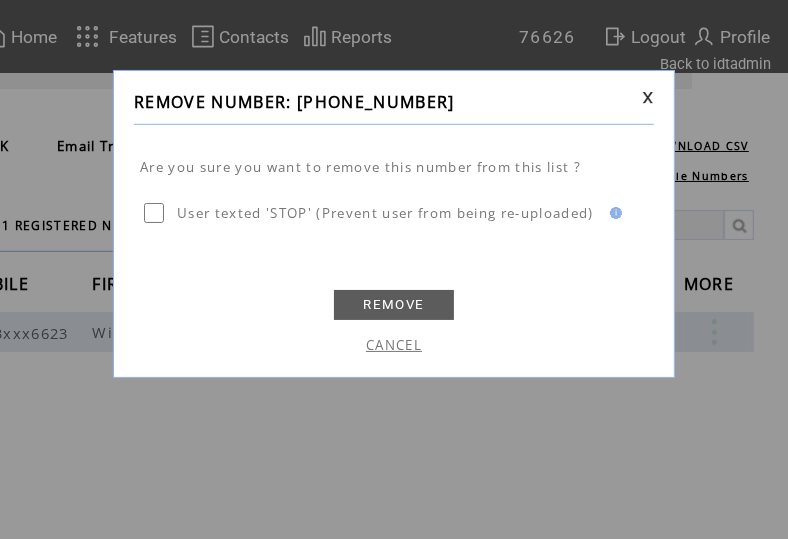 click on "REMOVE" at bounding box center [394, 305] 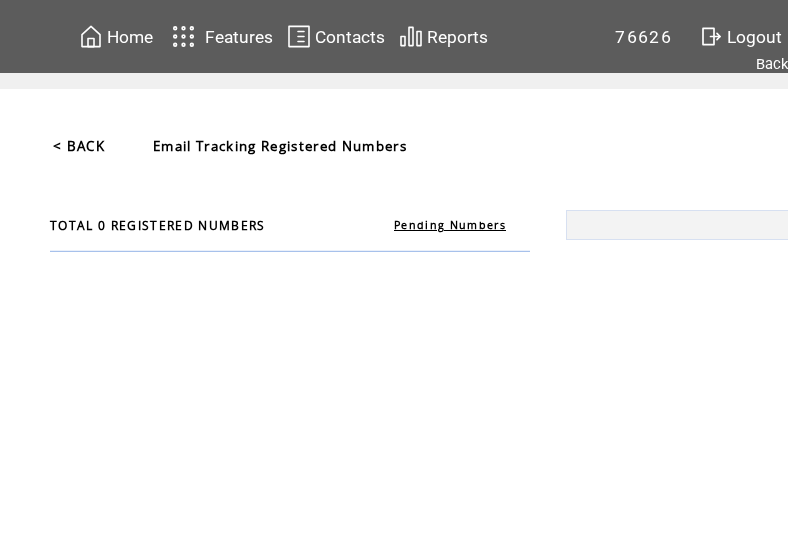 scroll, scrollTop: 0, scrollLeft: 0, axis: both 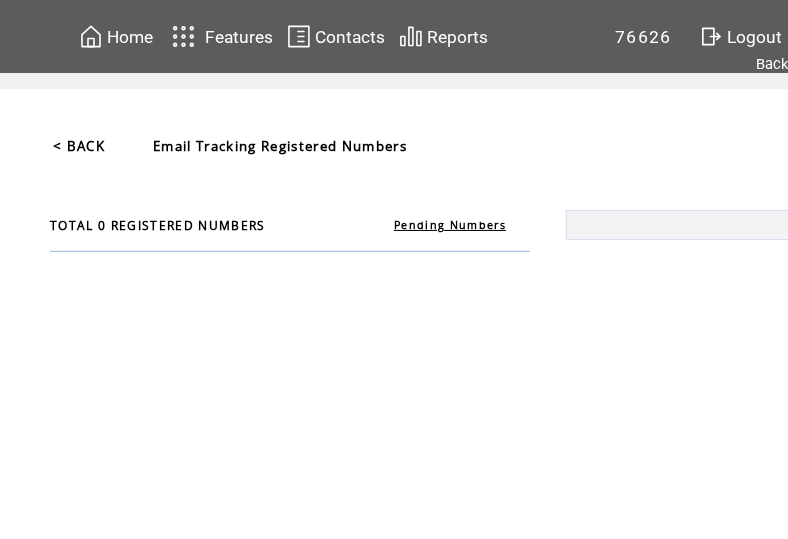 click on "< BACK" at bounding box center [79, 146] 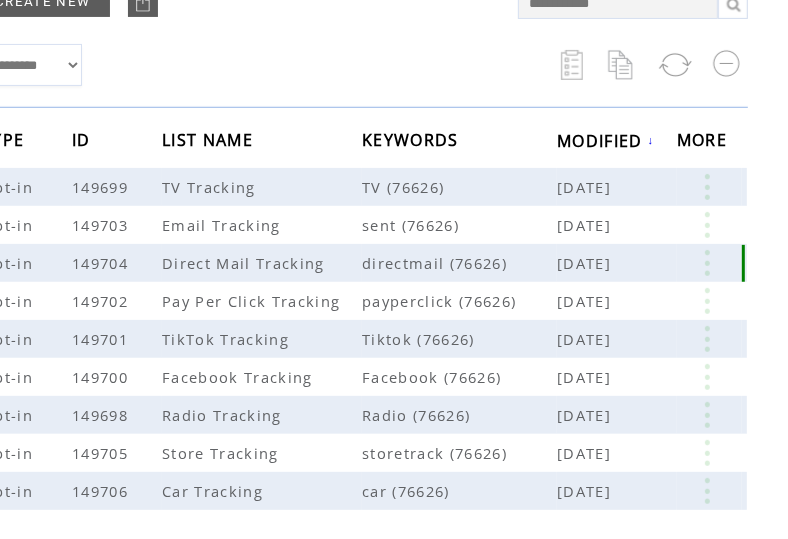 scroll, scrollTop: 290, scrollLeft: 122, axis: both 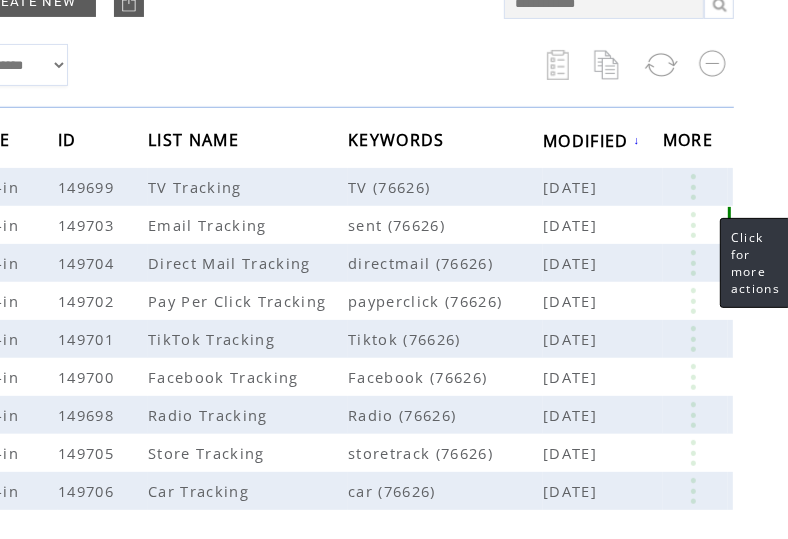 click at bounding box center (693, 225) 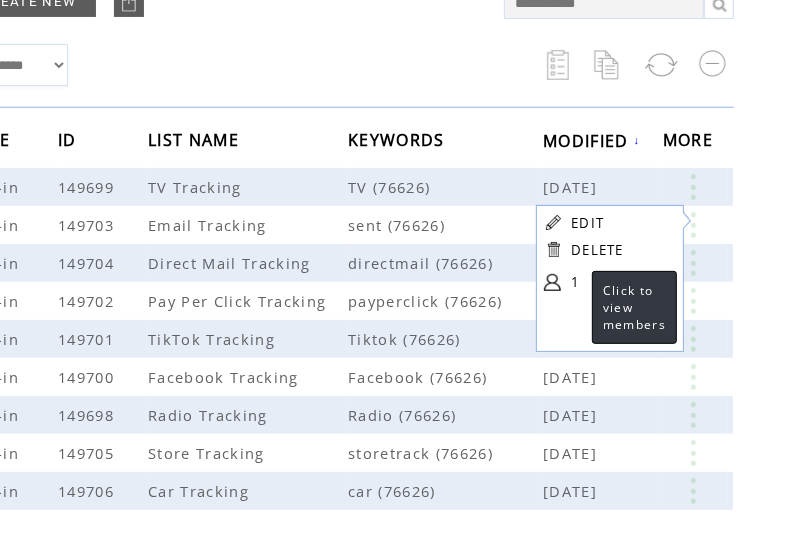 click on "1" at bounding box center [621, 282] 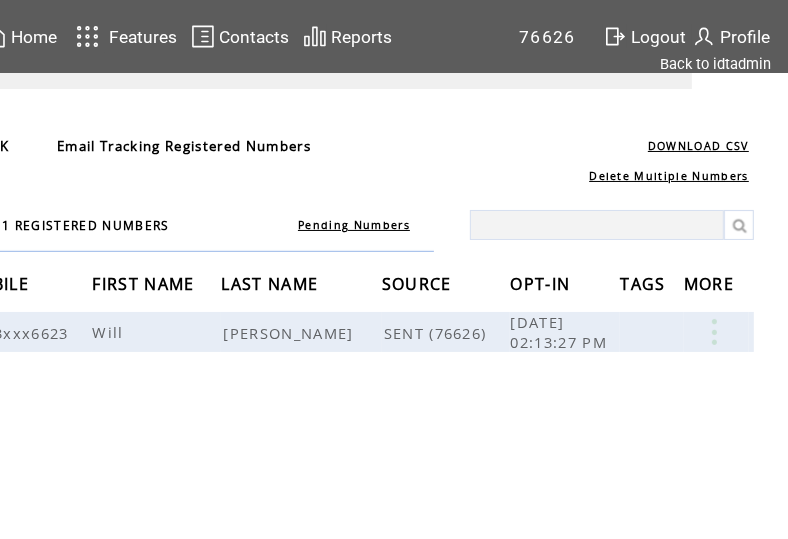 scroll, scrollTop: 0, scrollLeft: 0, axis: both 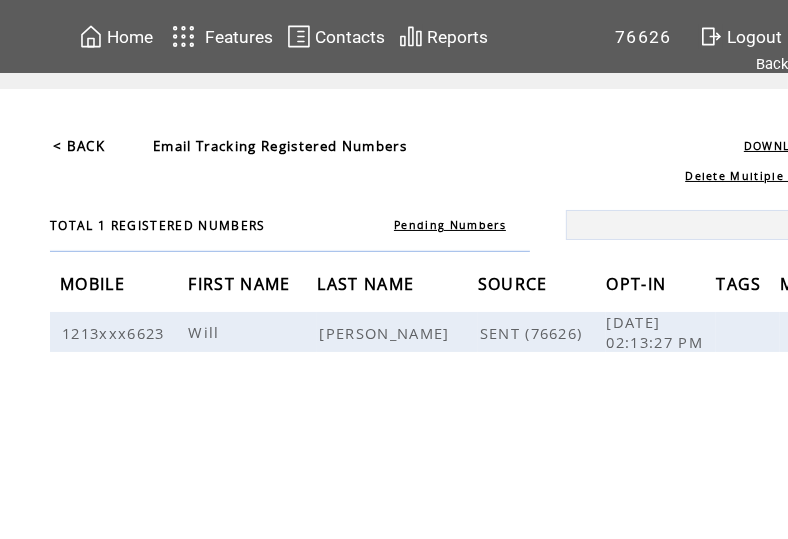 click on "< BACK" at bounding box center (79, 146) 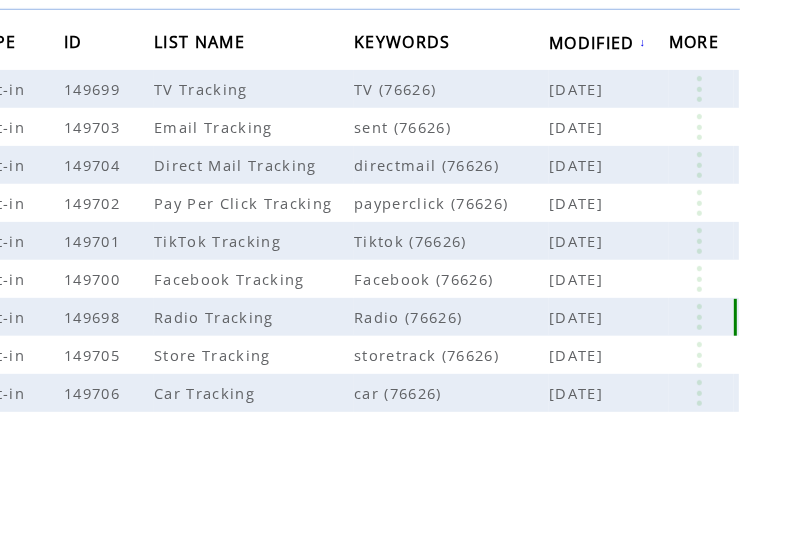 scroll, scrollTop: 388, scrollLeft: 122, axis: both 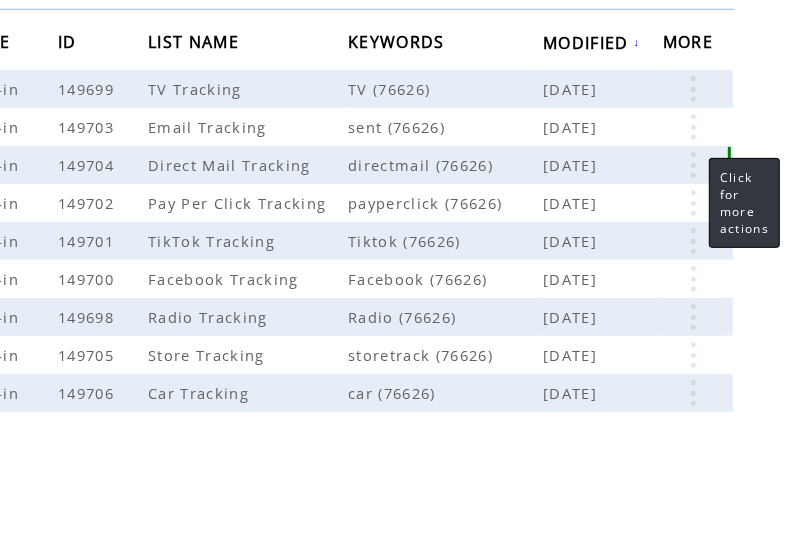 click at bounding box center [693, 165] 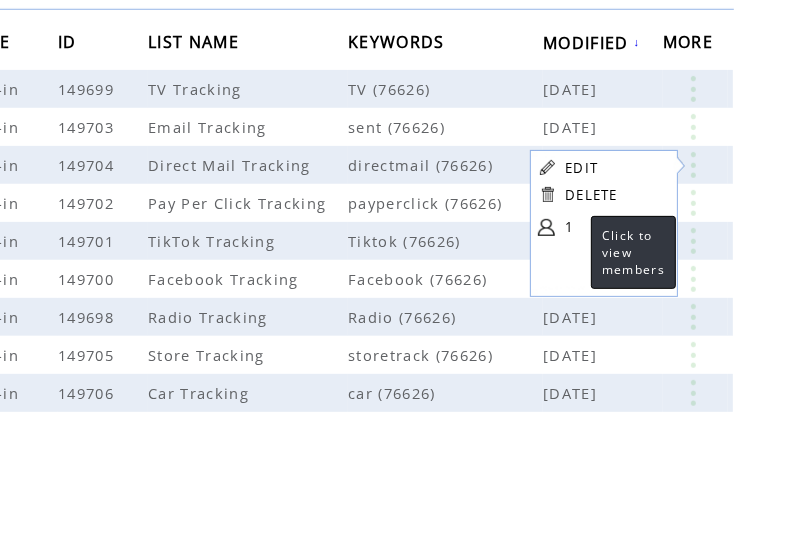 click on "1" at bounding box center (615, 227) 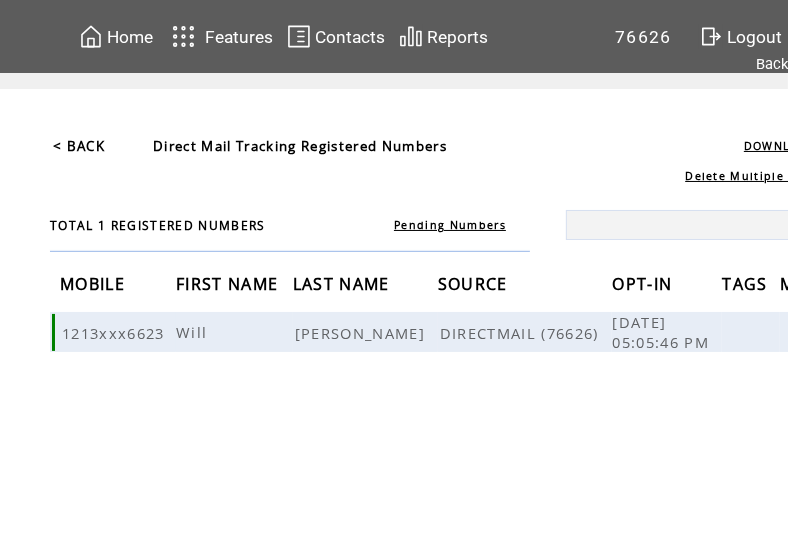 scroll, scrollTop: 0, scrollLeft: 96, axis: horizontal 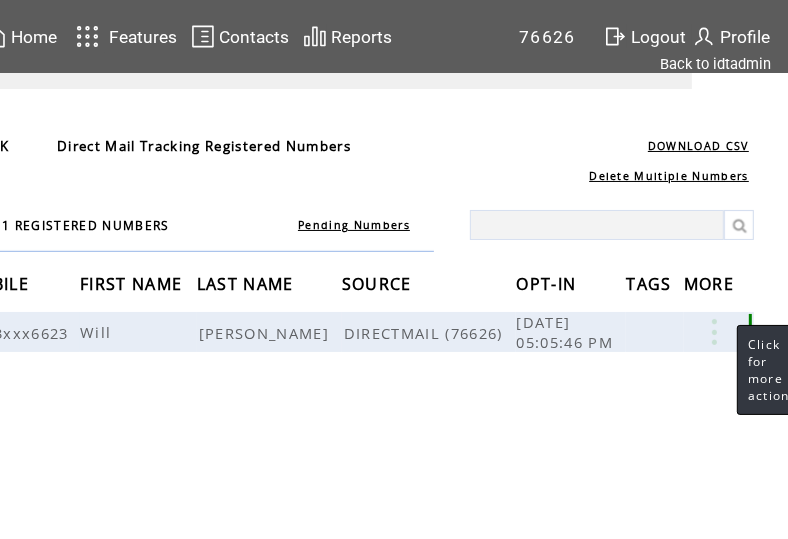 click at bounding box center (714, 332) 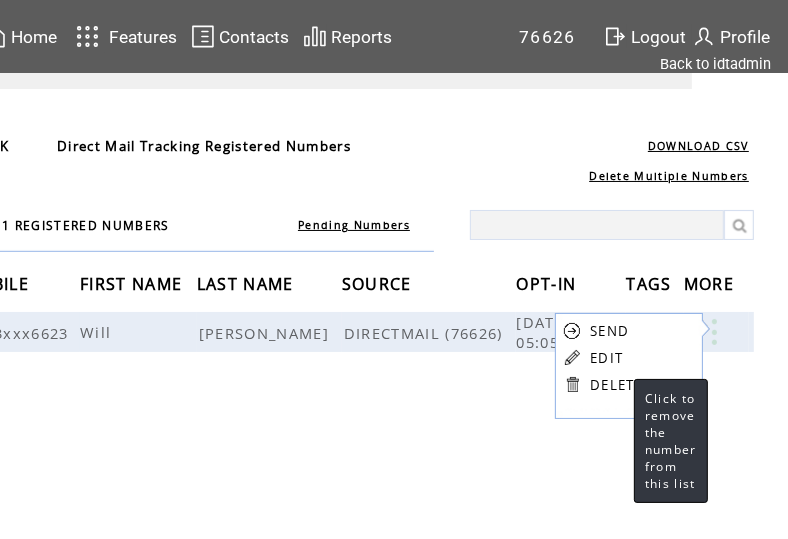 click on "DELETE" at bounding box center (616, 385) 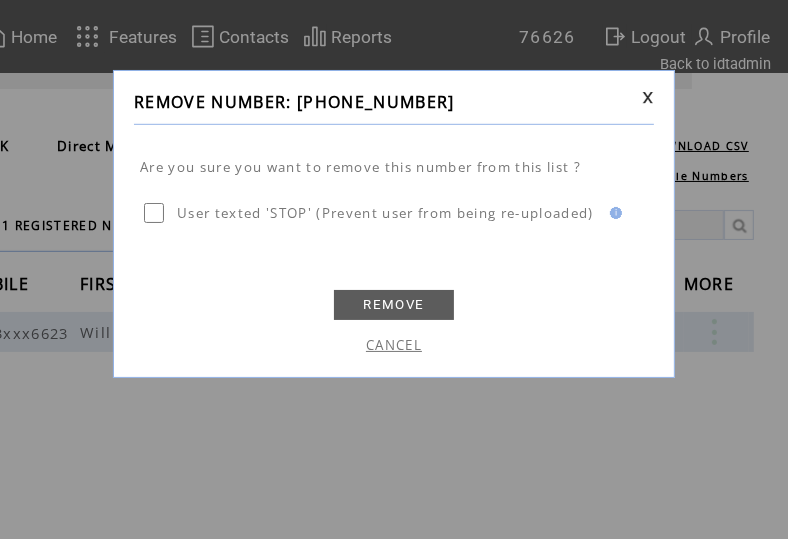 click on "REMOVE" at bounding box center [394, 305] 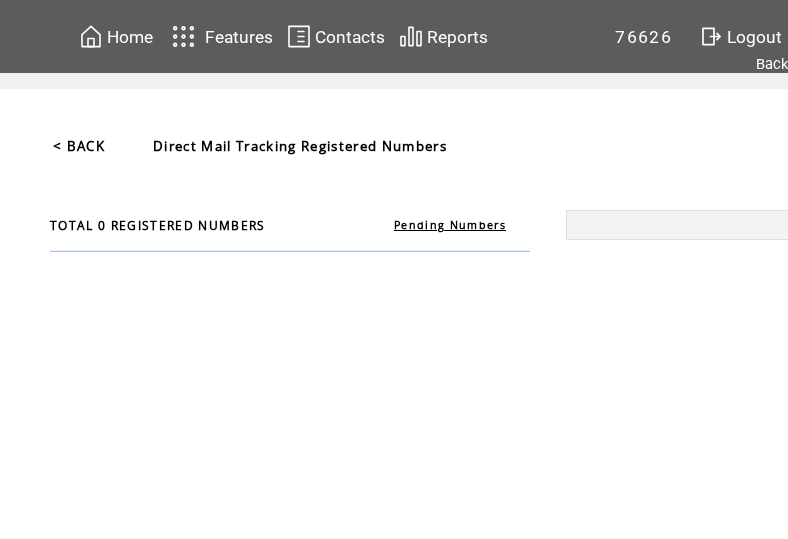 scroll, scrollTop: 0, scrollLeft: 0, axis: both 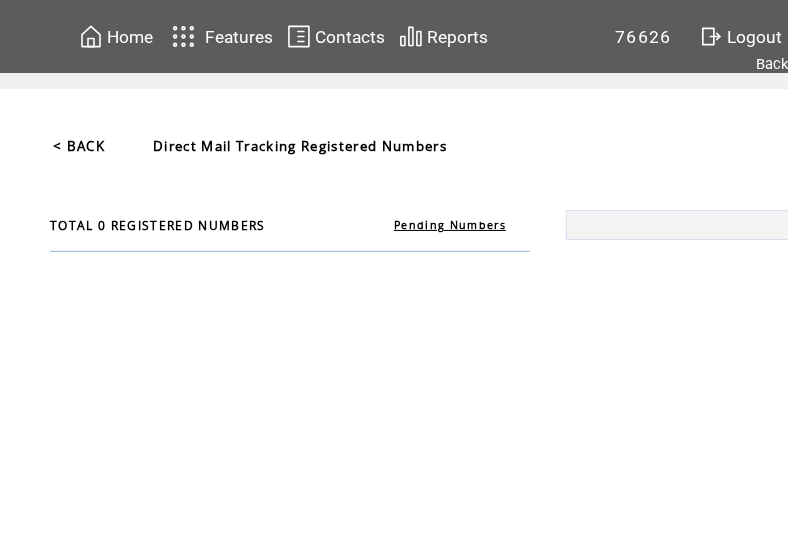 click on "< BACK" at bounding box center (79, 146) 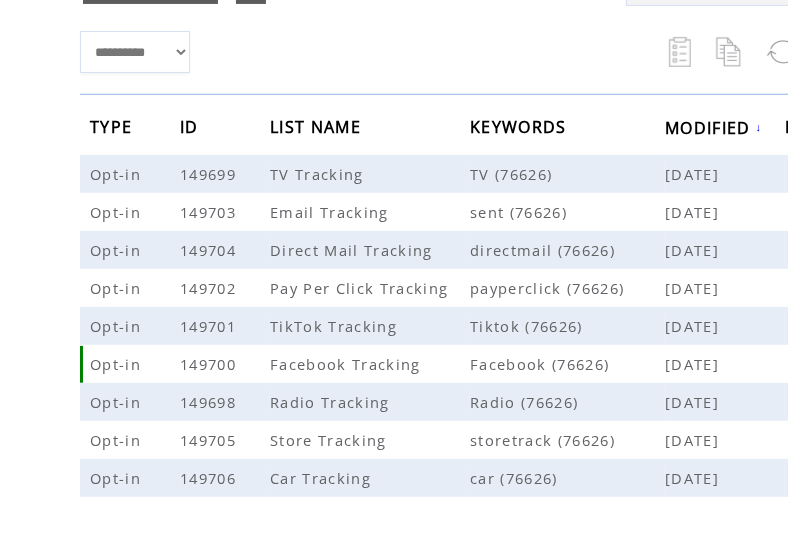 scroll, scrollTop: 303, scrollLeft: 122, axis: both 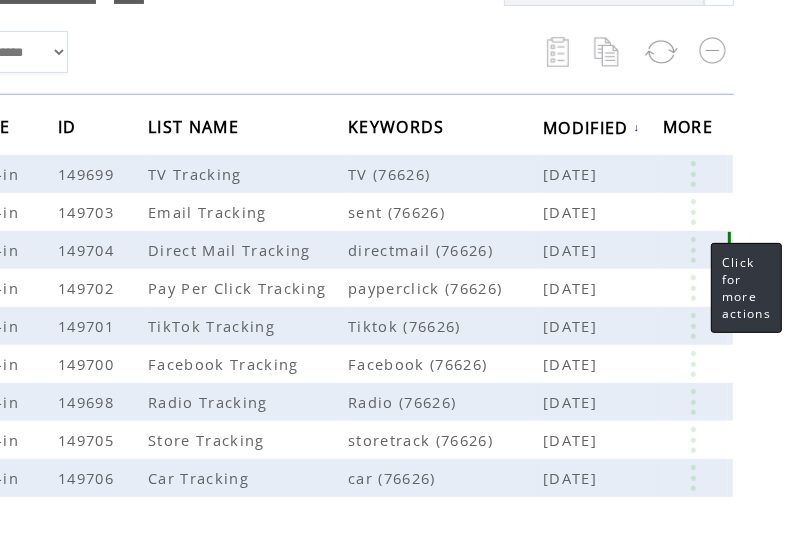 click at bounding box center (693, 250) 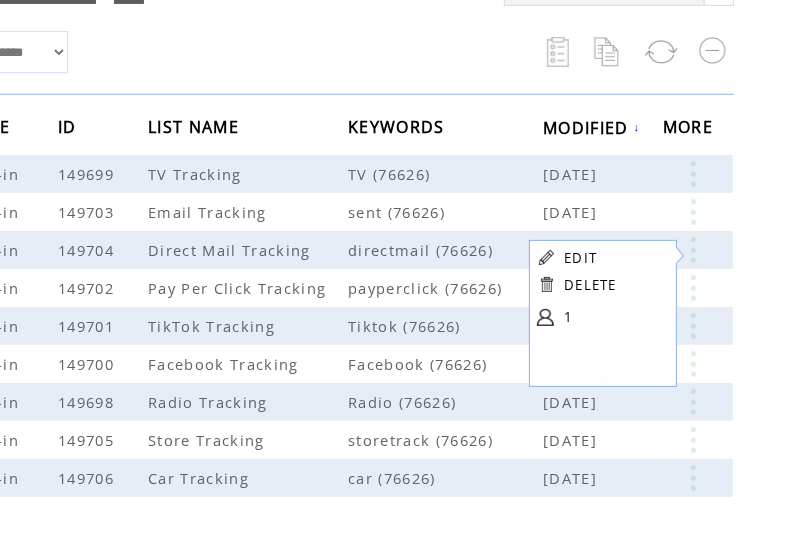 click on "EDIT DELETE 1" at bounding box center [600, 290] 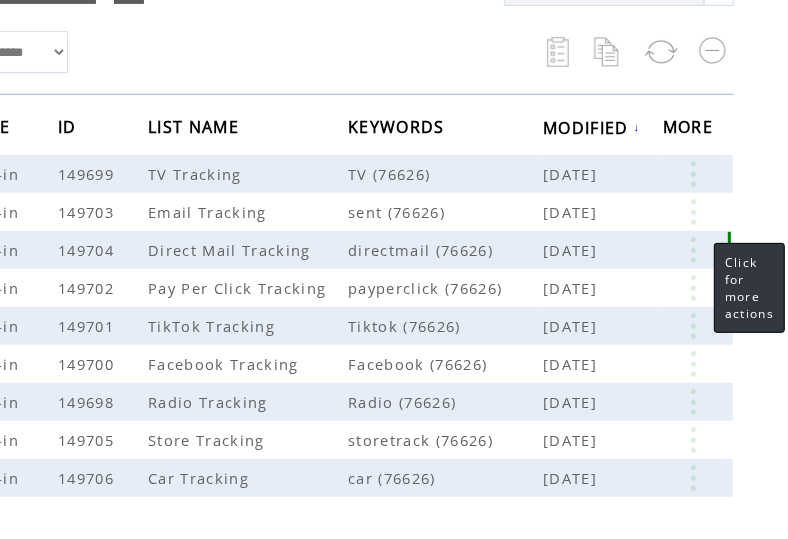 click at bounding box center (693, 250) 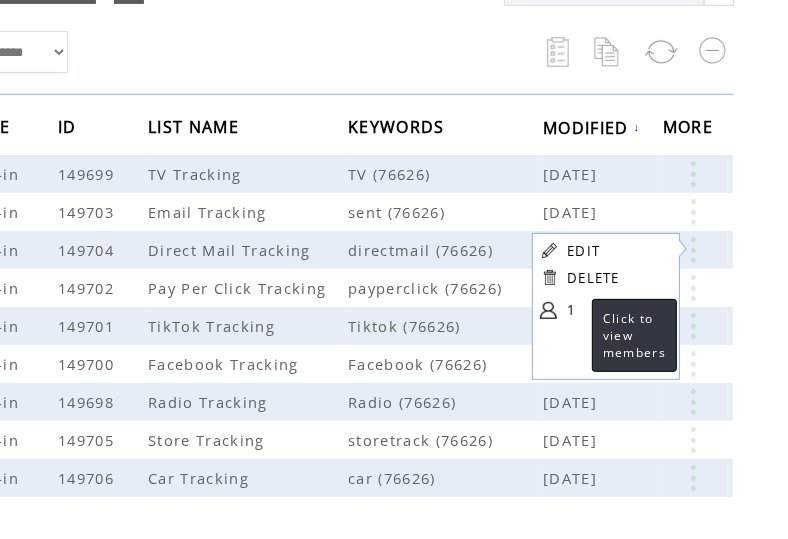 click on "1" at bounding box center [617, 310] 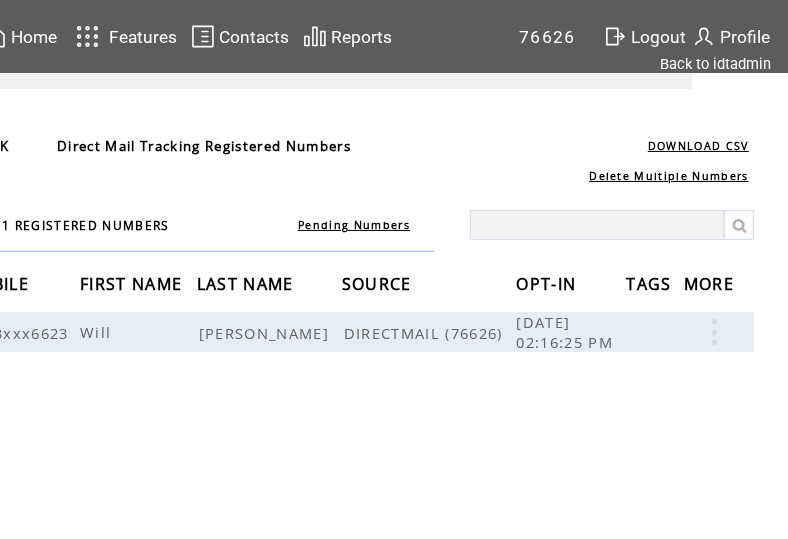 scroll, scrollTop: 1, scrollLeft: 0, axis: vertical 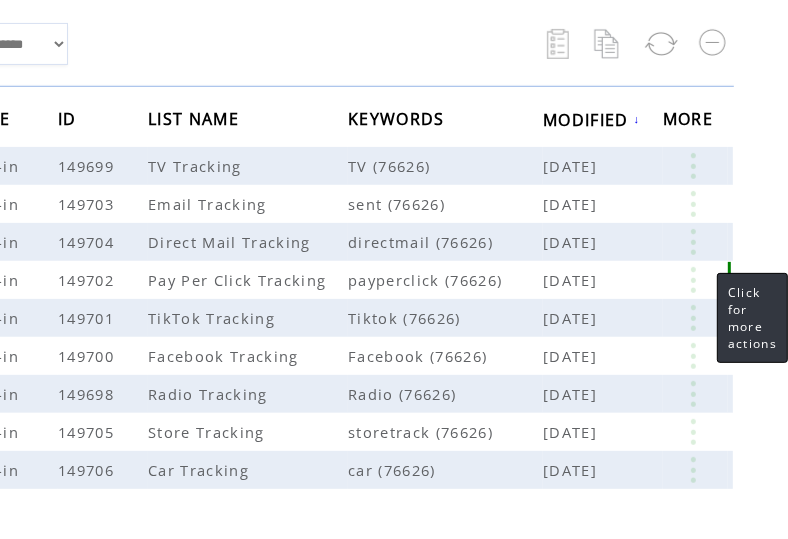 click at bounding box center (693, 280) 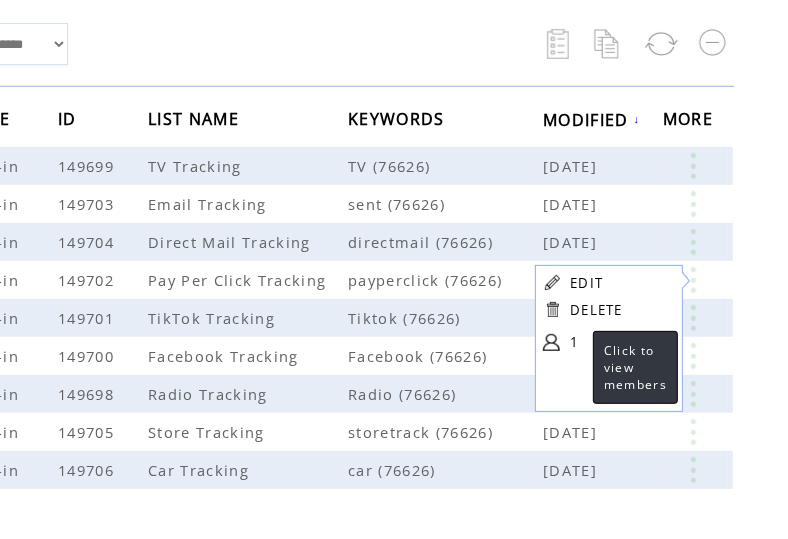 click on "1" at bounding box center [620, 342] 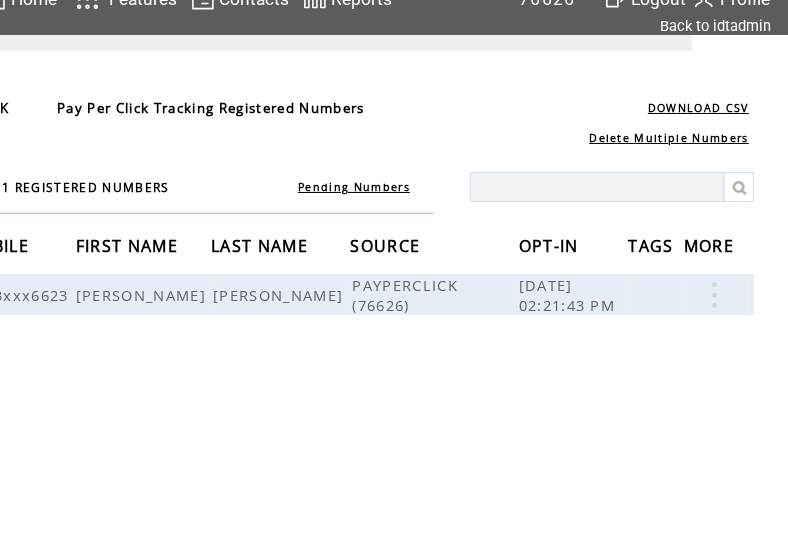 scroll, scrollTop: 38, scrollLeft: 0, axis: vertical 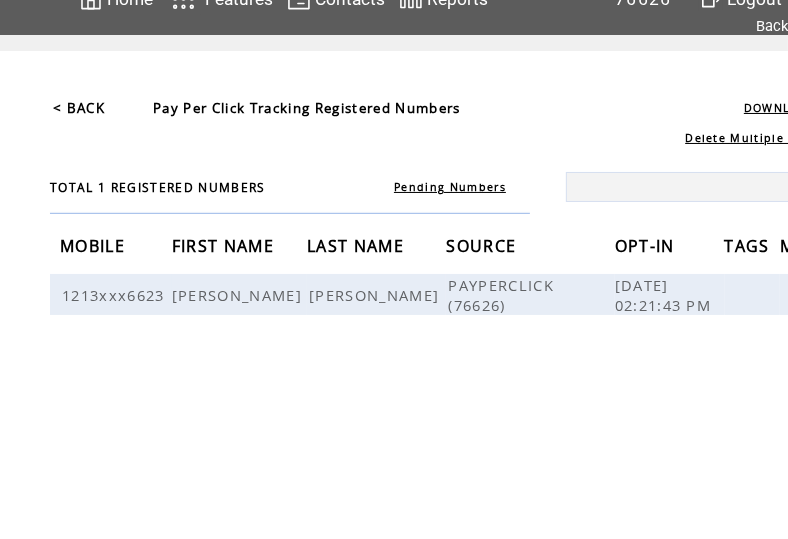 click on "< BACK" at bounding box center (79, 108) 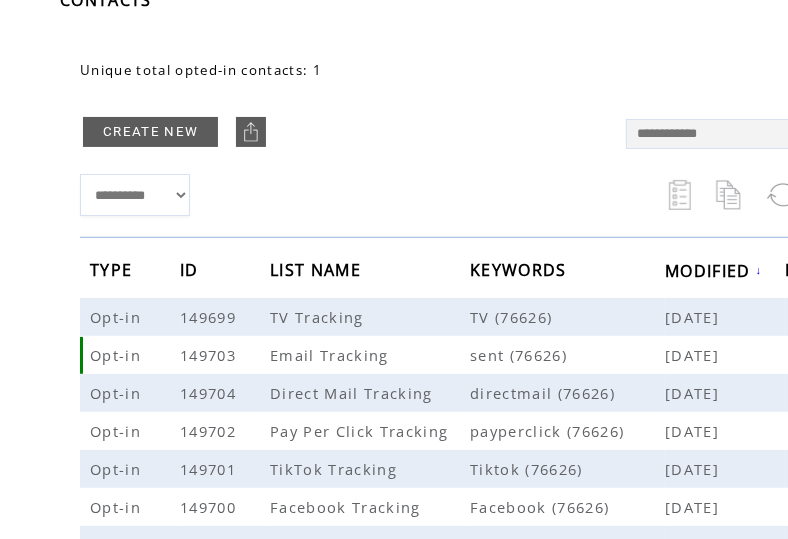 scroll, scrollTop: 160, scrollLeft: 122, axis: both 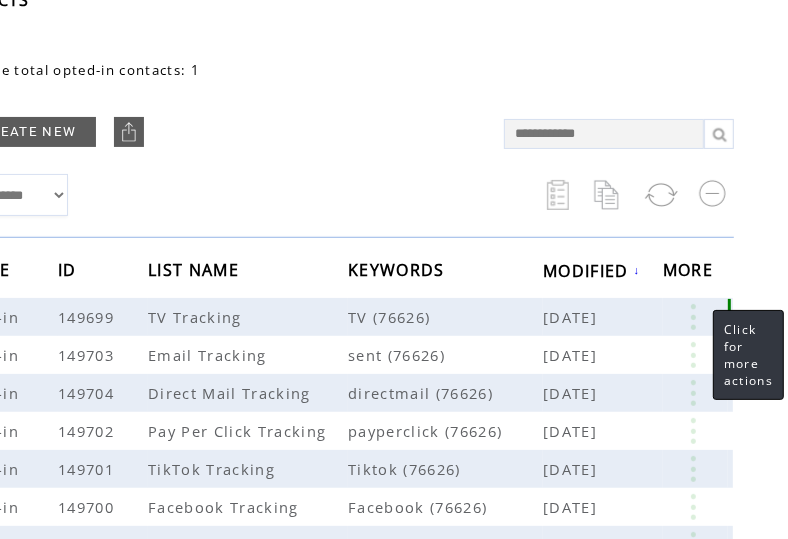 click at bounding box center (693, 317) 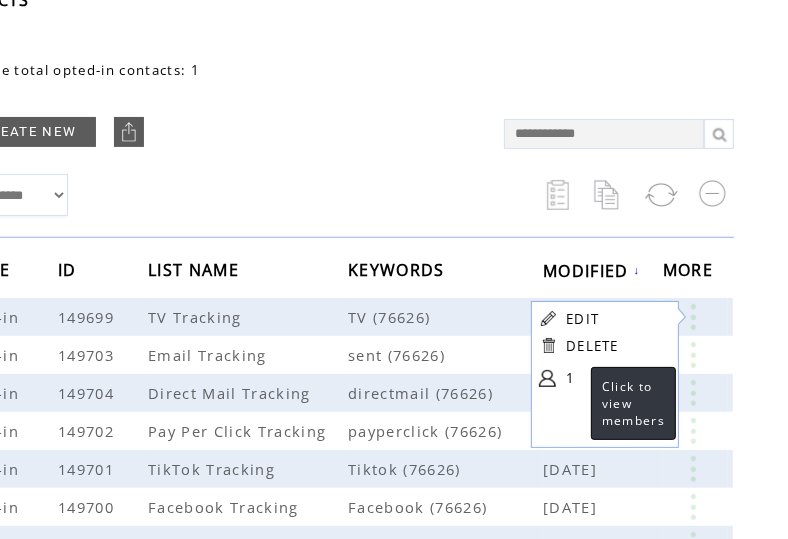 click on "1" at bounding box center (616, 378) 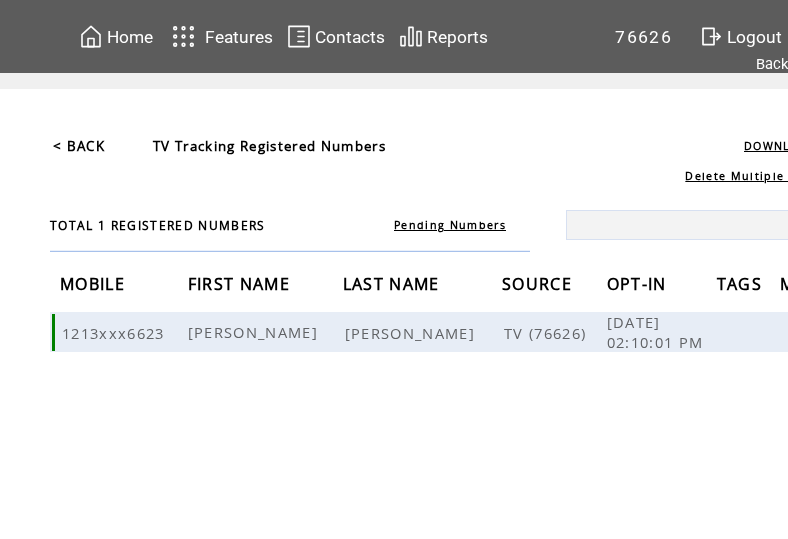 scroll, scrollTop: 0, scrollLeft: 0, axis: both 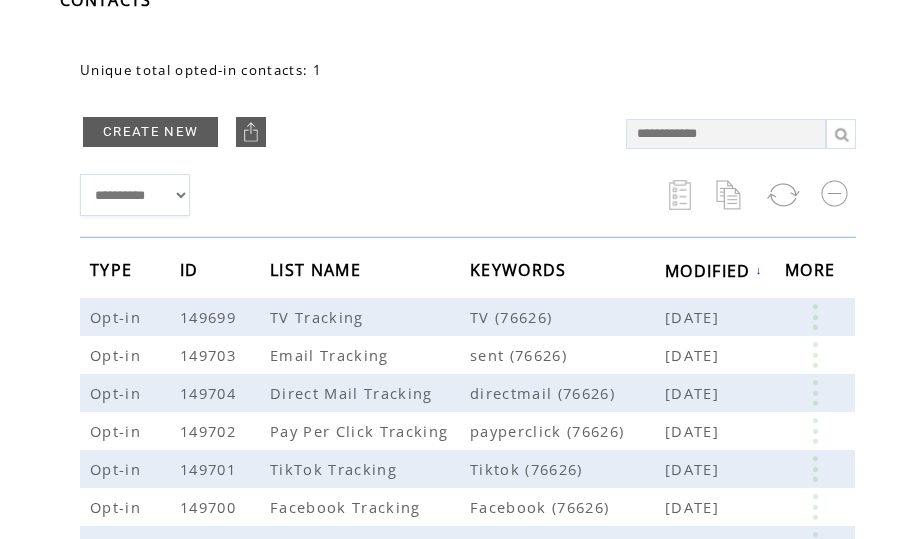 click on "Unique total opted-in contacts: 1" at bounding box center [343, 85] 